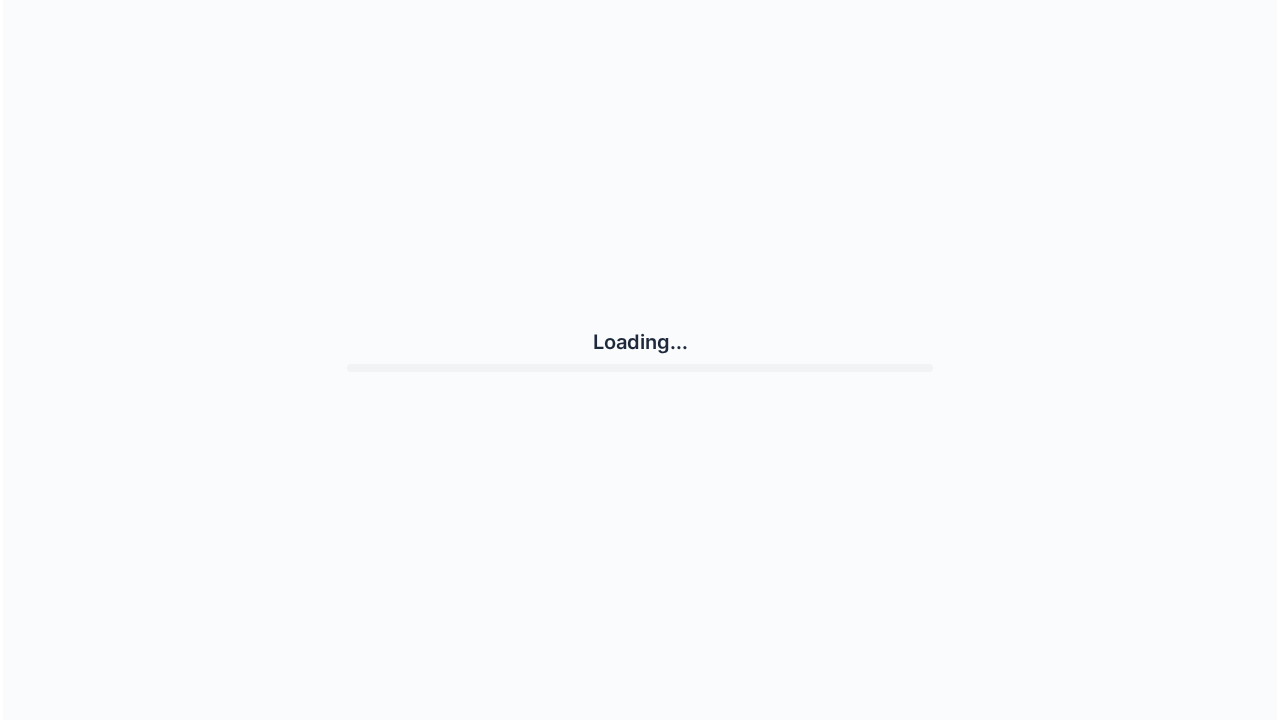 scroll, scrollTop: 0, scrollLeft: 0, axis: both 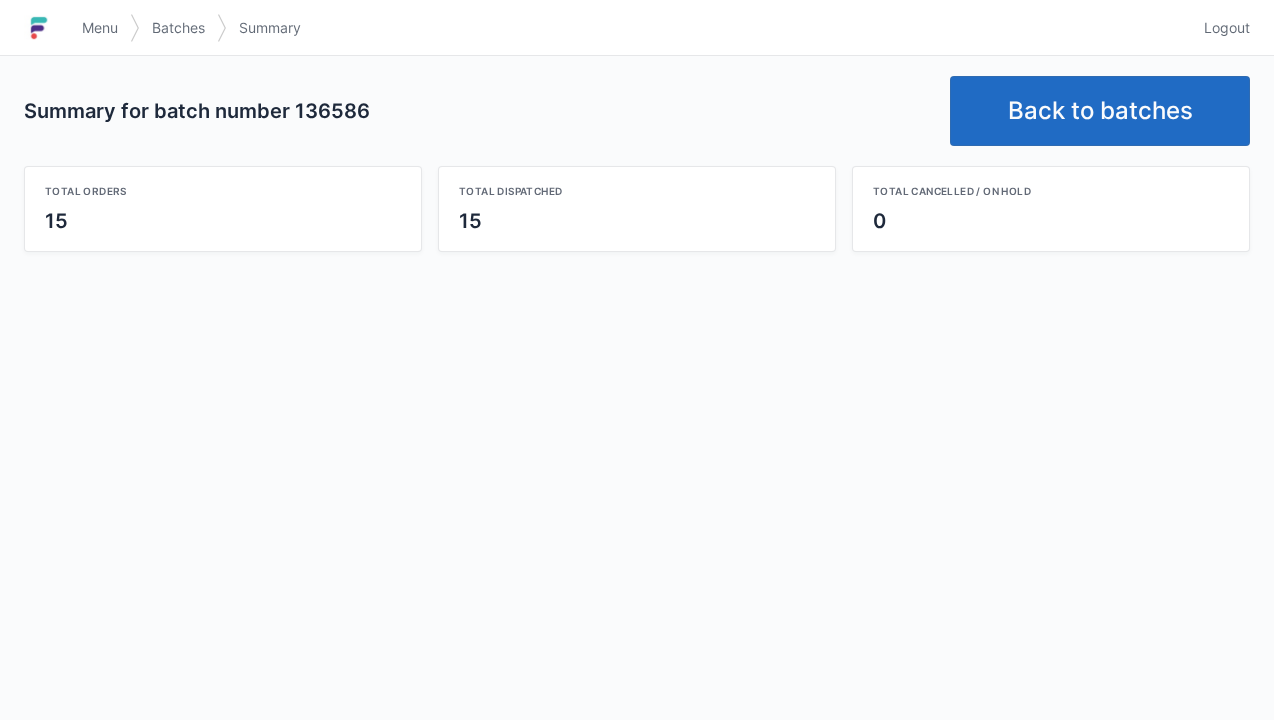 click on "Back to batches" at bounding box center (1100, 111) 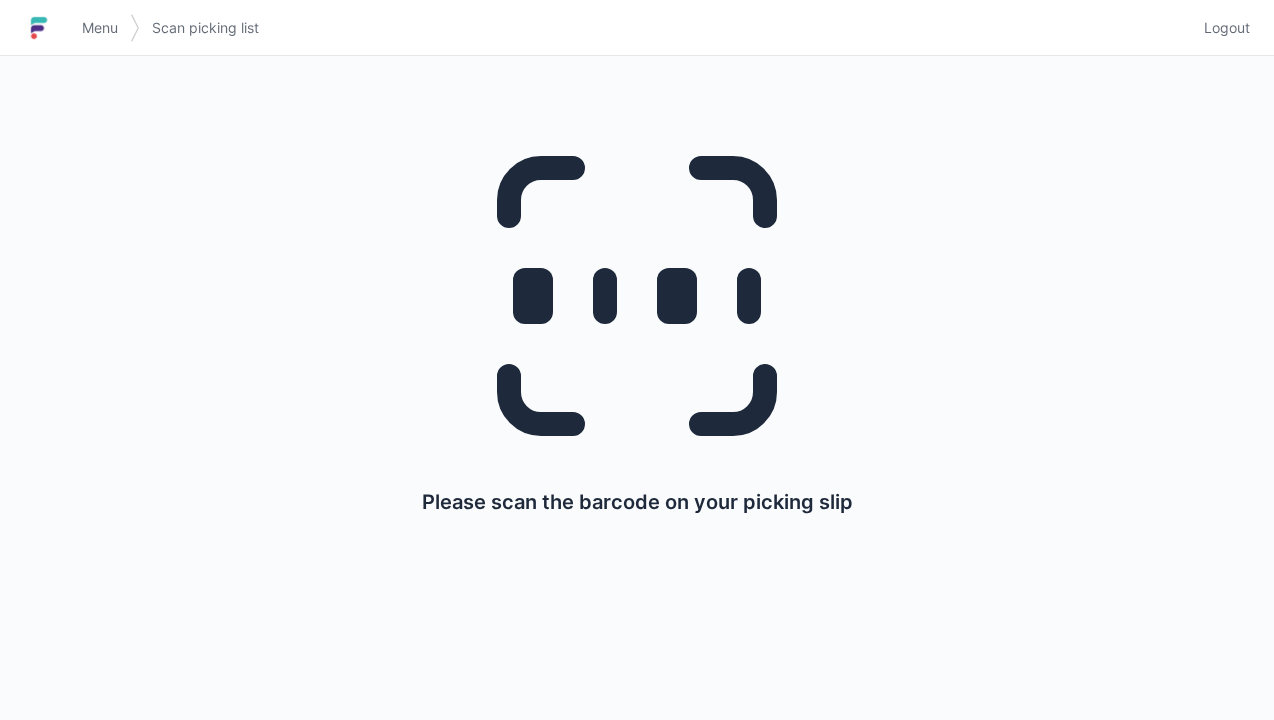 scroll, scrollTop: 0, scrollLeft: 0, axis: both 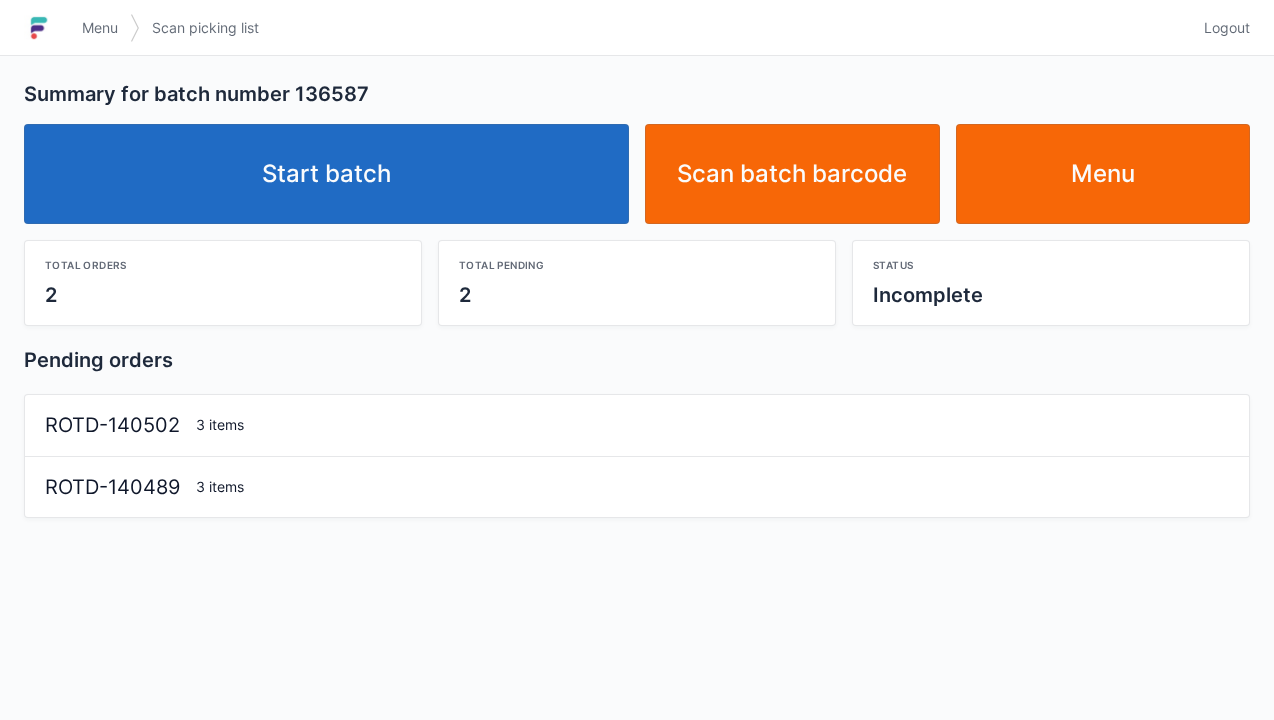 click on "Start batch" at bounding box center [326, 174] 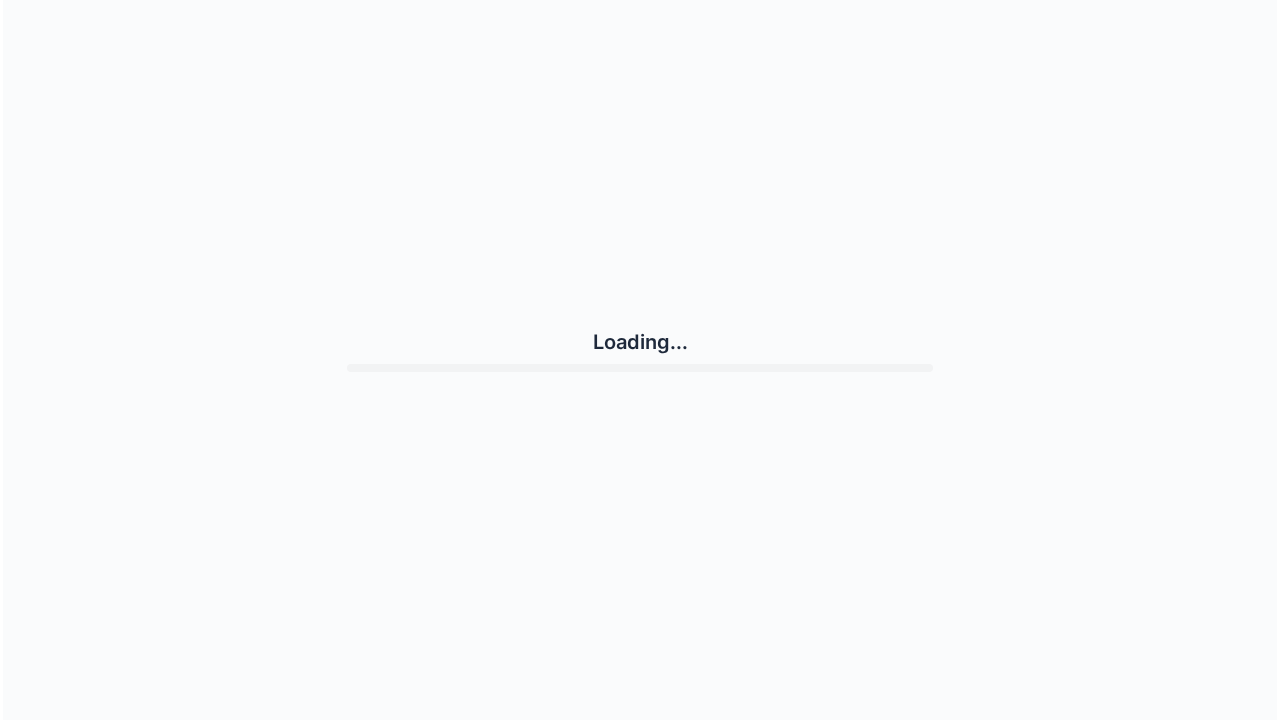 scroll, scrollTop: 0, scrollLeft: 0, axis: both 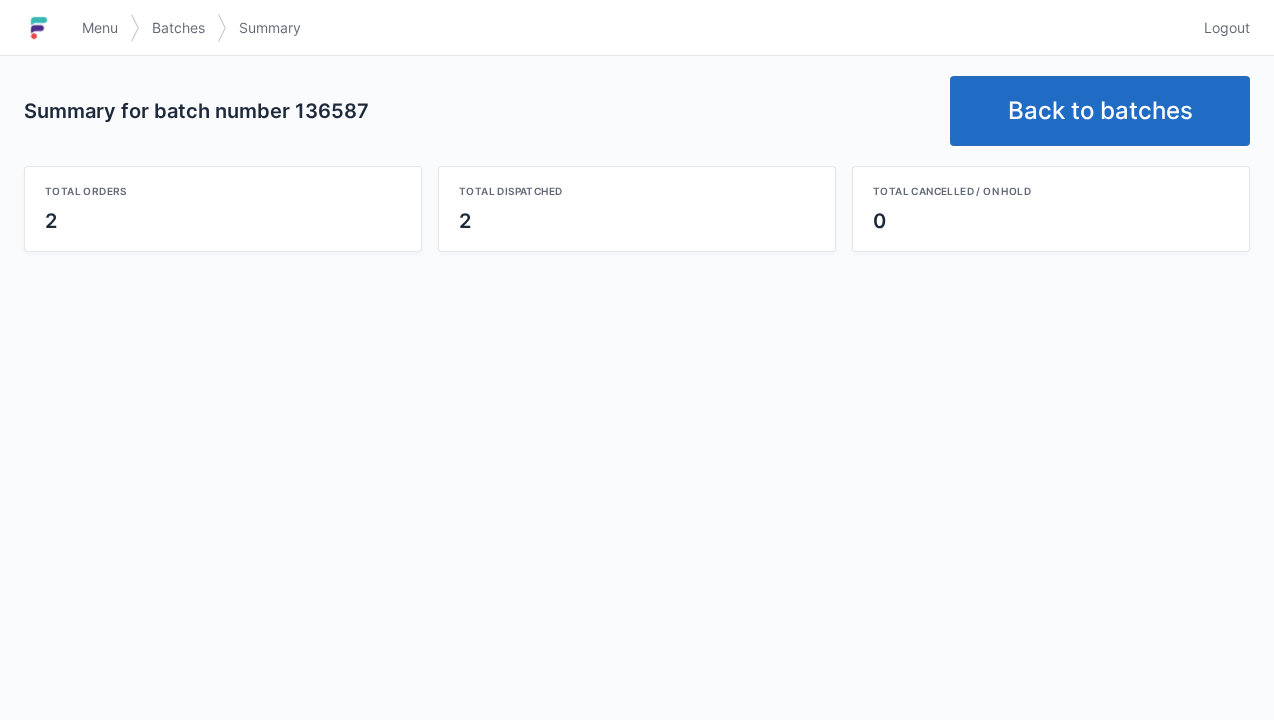 click on "Back to batches" at bounding box center [1100, 111] 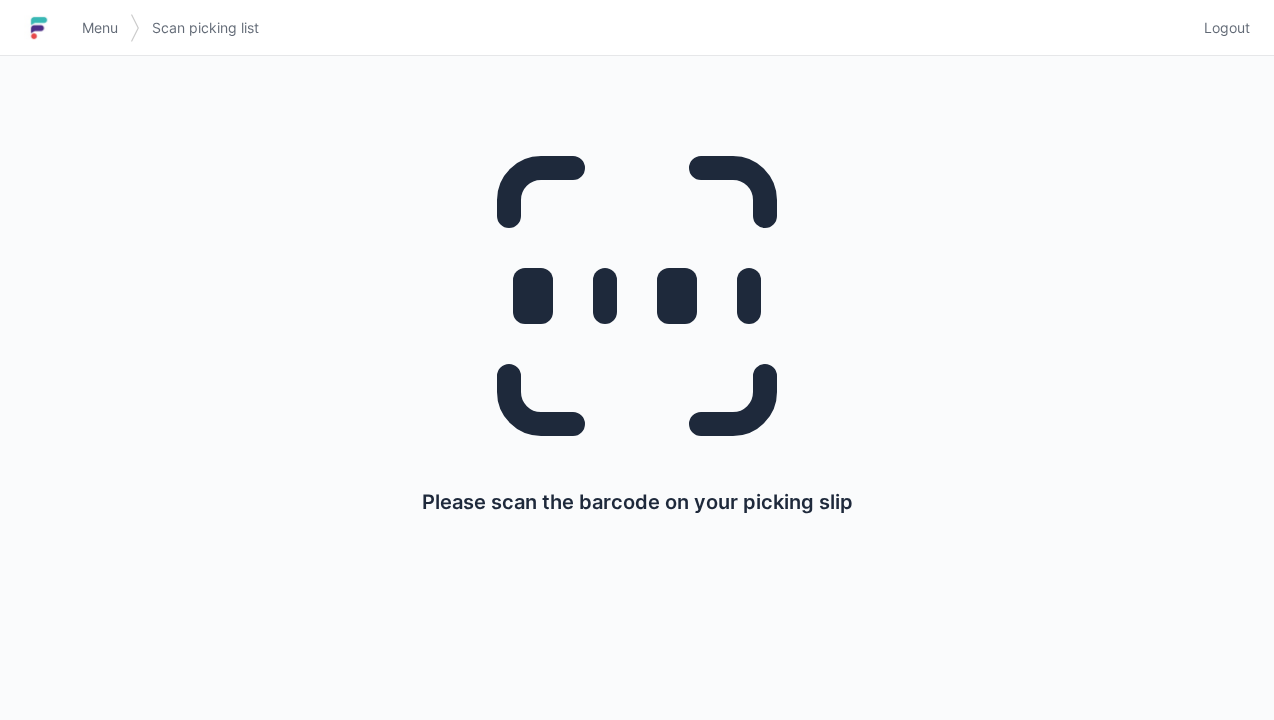 scroll, scrollTop: 0, scrollLeft: 0, axis: both 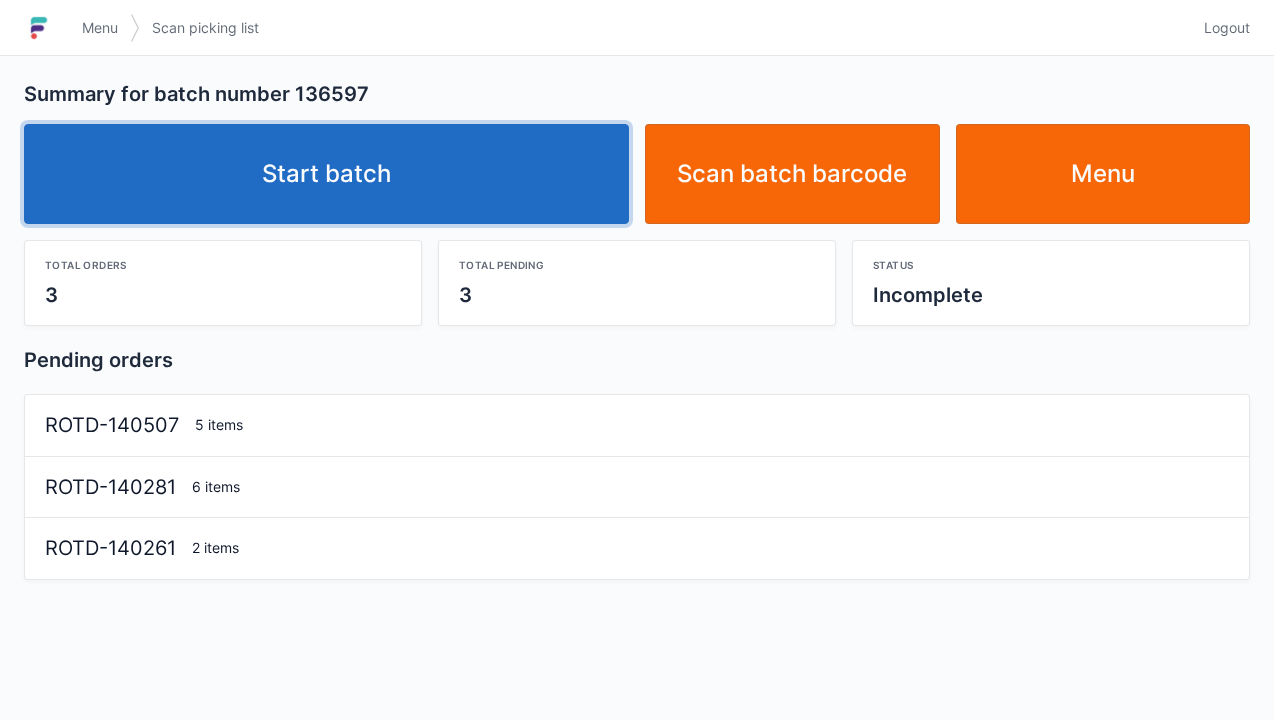 click on "Start batch" at bounding box center (326, 174) 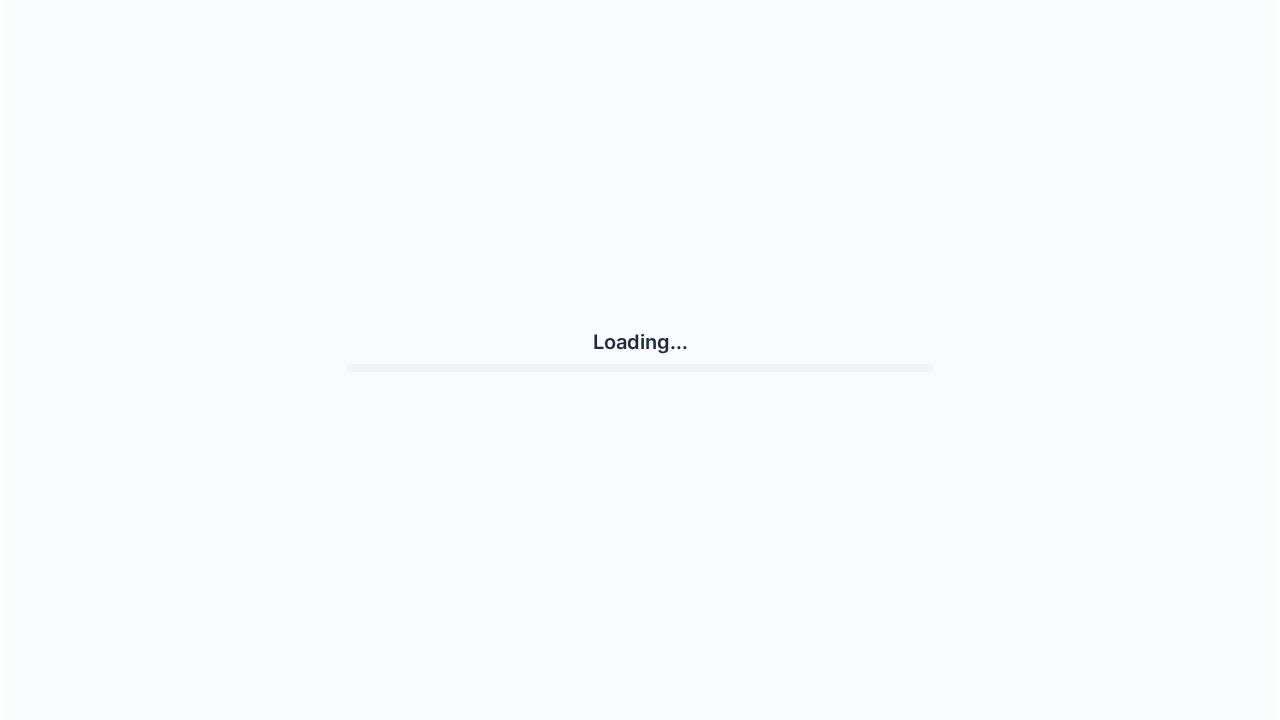 scroll, scrollTop: 0, scrollLeft: 0, axis: both 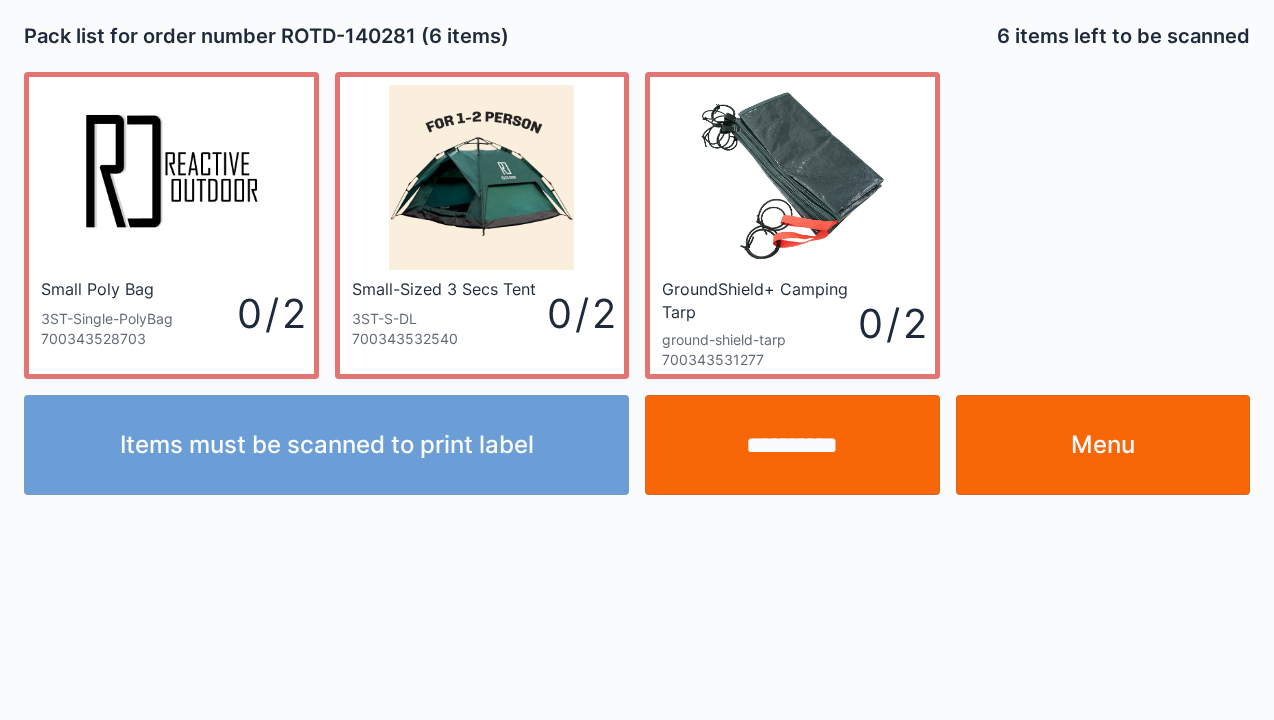 click on "Menu" at bounding box center [1103, 445] 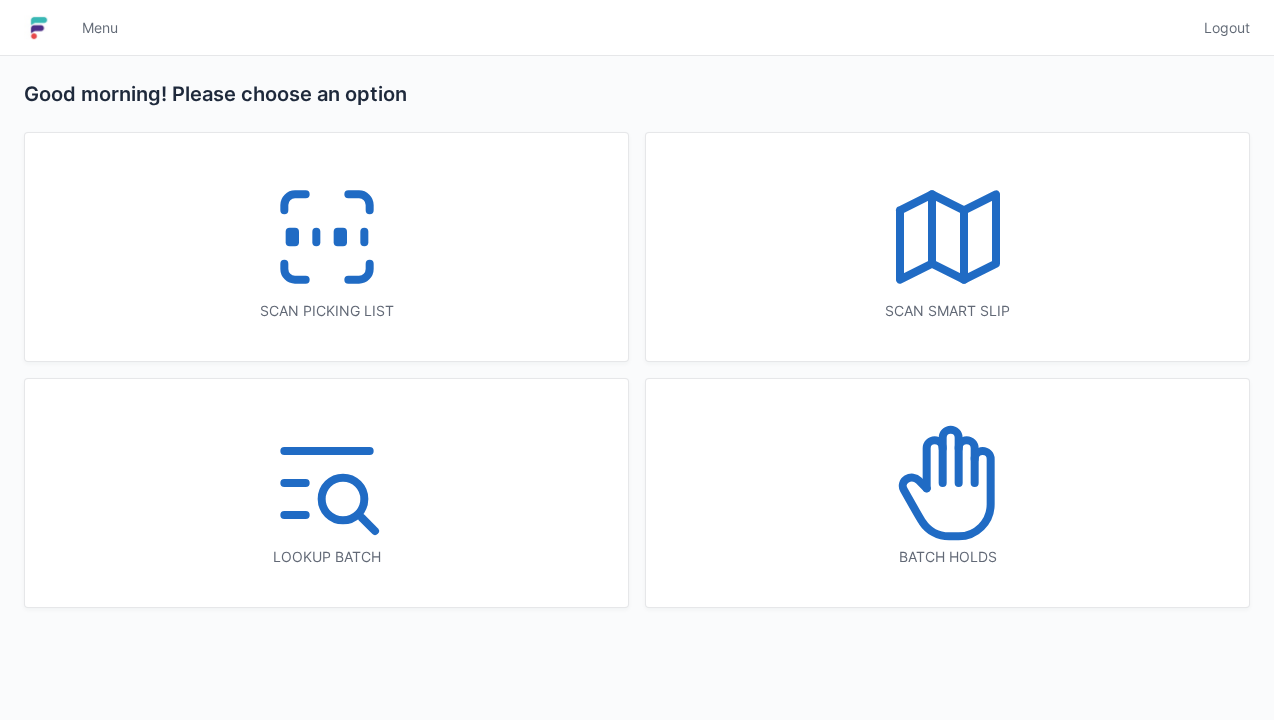 scroll, scrollTop: 0, scrollLeft: 0, axis: both 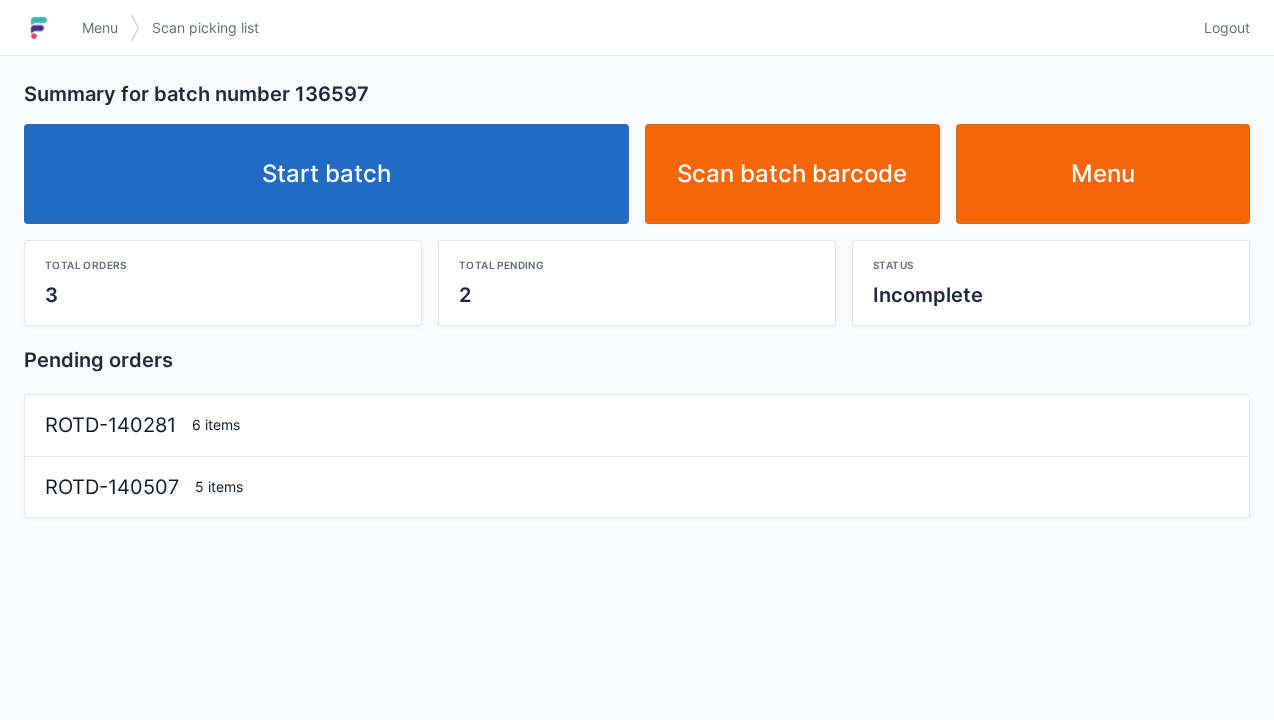 click on "Start batch" at bounding box center [326, 174] 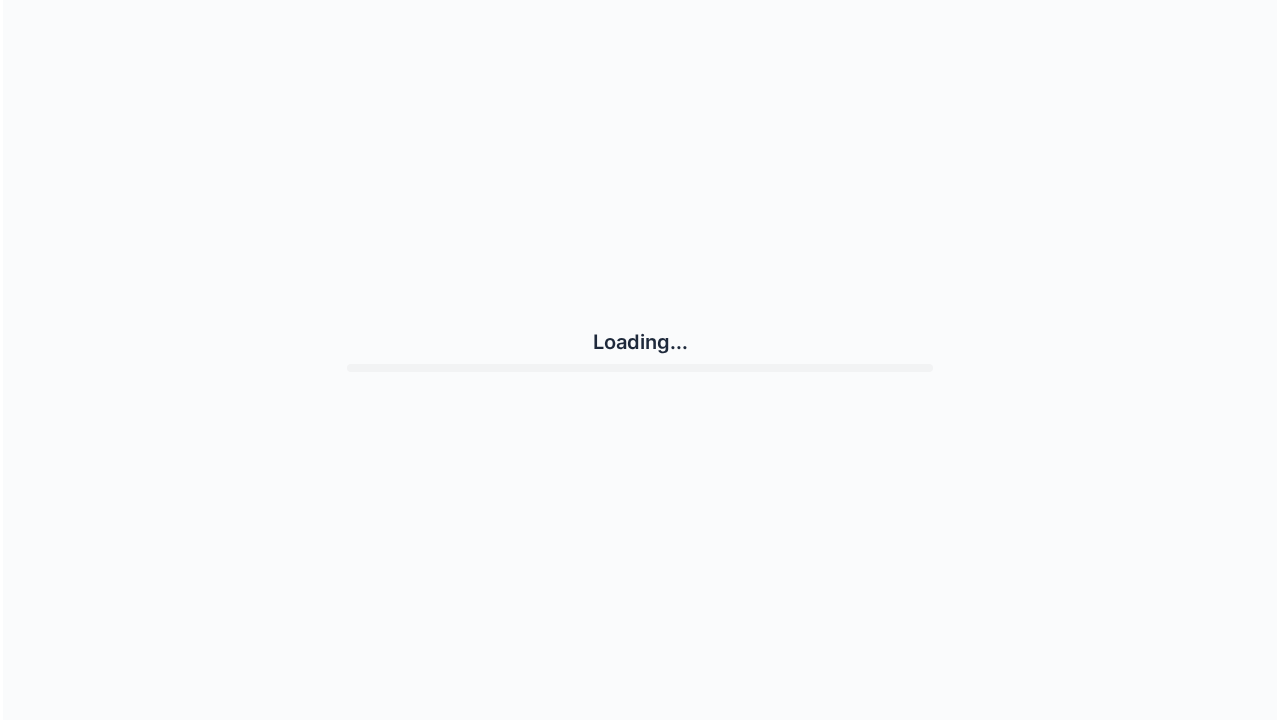 scroll, scrollTop: 0, scrollLeft: 0, axis: both 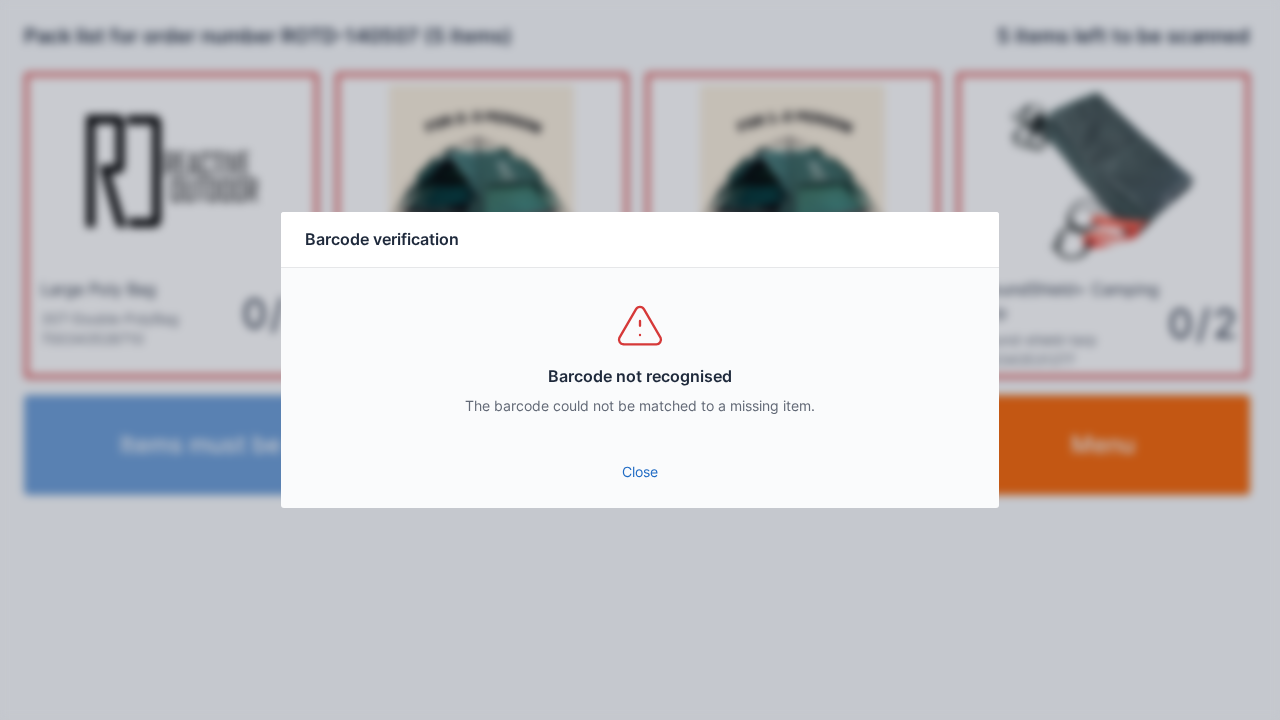click on "Close" at bounding box center [640, 472] 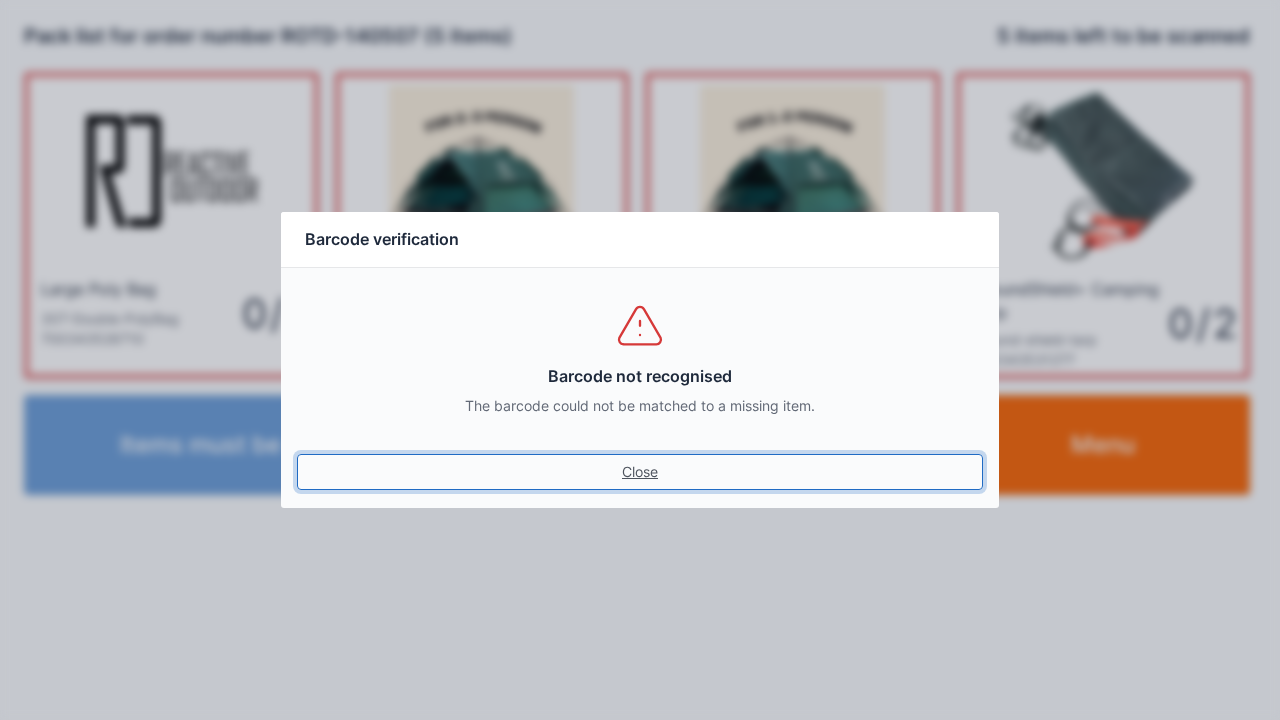 click on "Close" at bounding box center (640, 472) 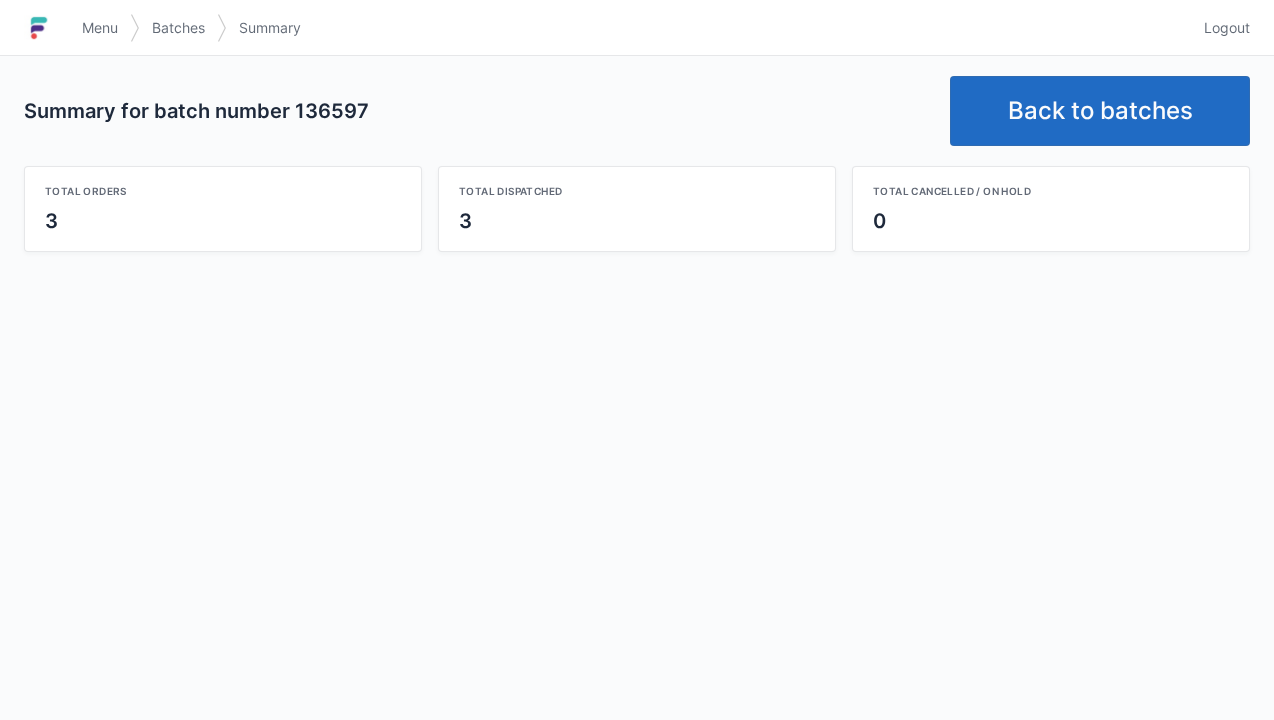 scroll, scrollTop: 0, scrollLeft: 0, axis: both 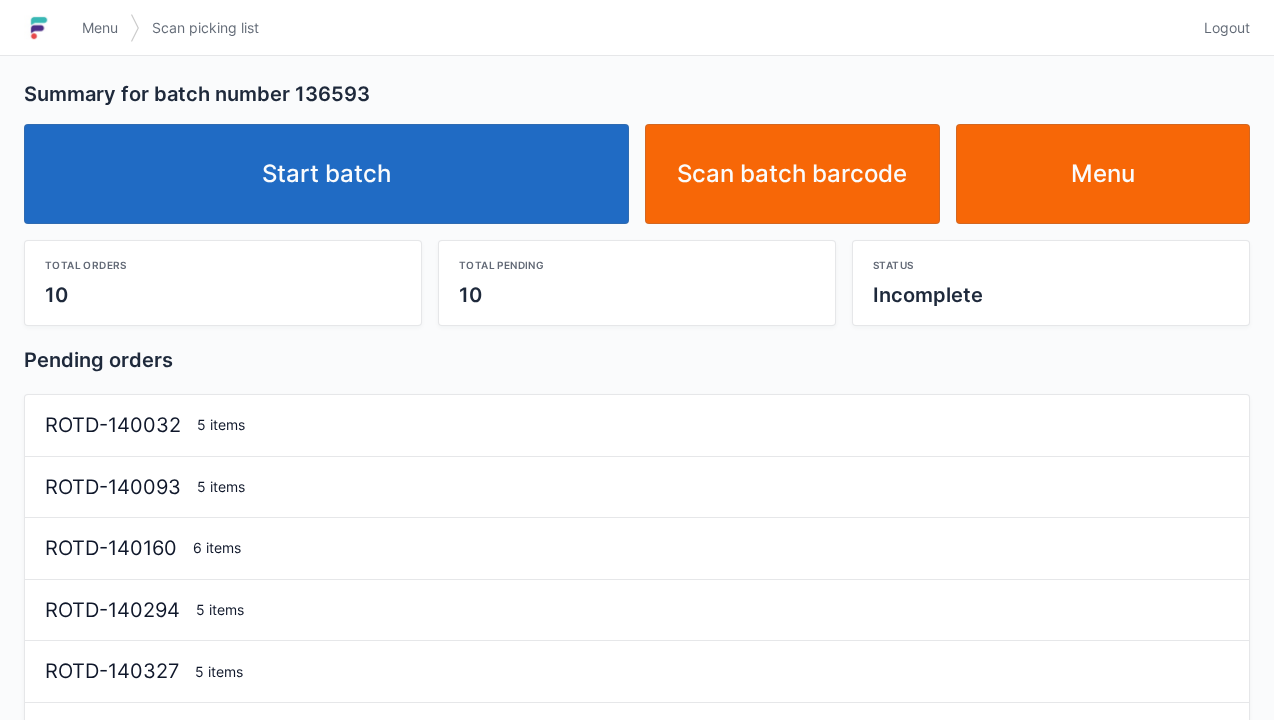 click on "Start batch" at bounding box center [326, 174] 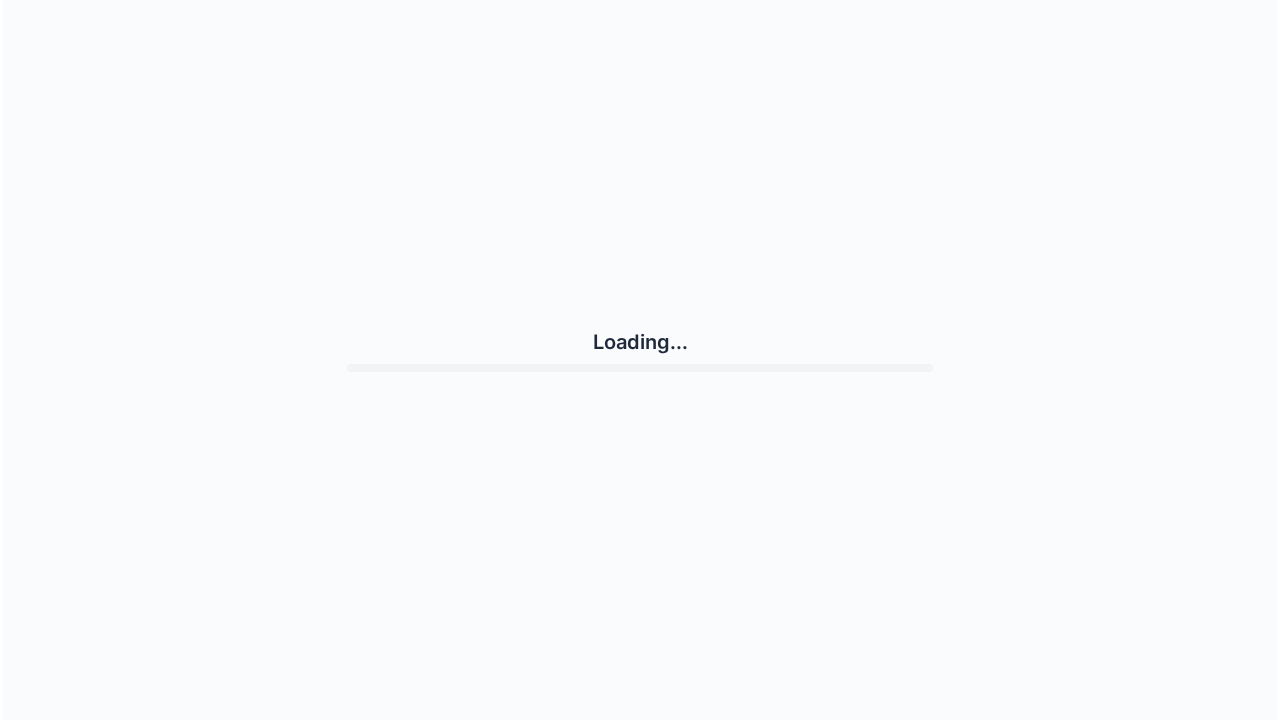 scroll, scrollTop: 0, scrollLeft: 0, axis: both 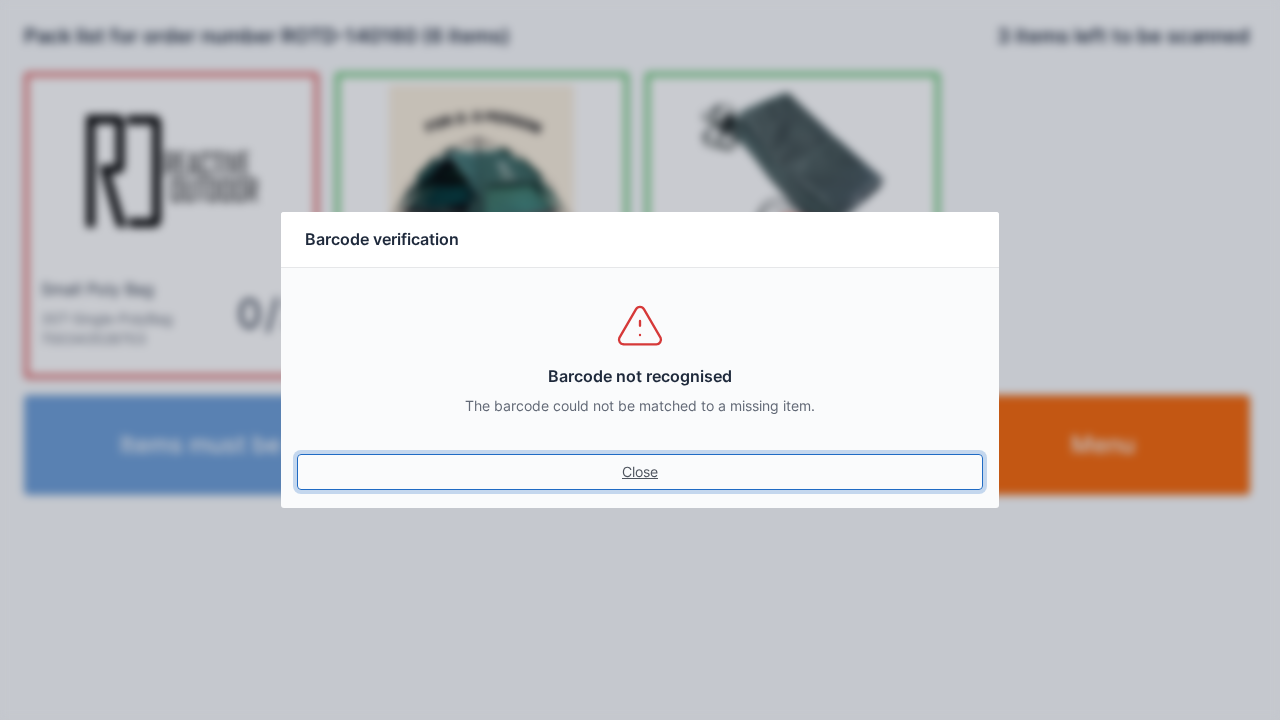 click on "Close" at bounding box center [640, 472] 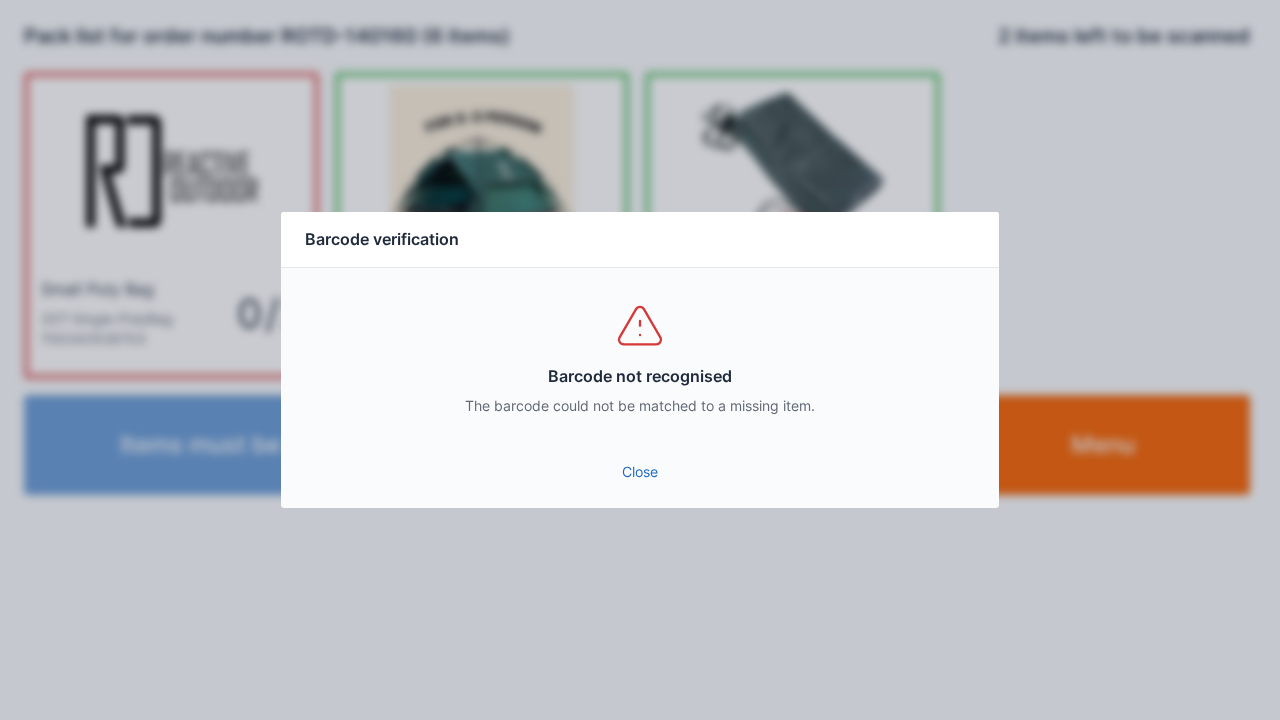 click on "Close" at bounding box center [640, 472] 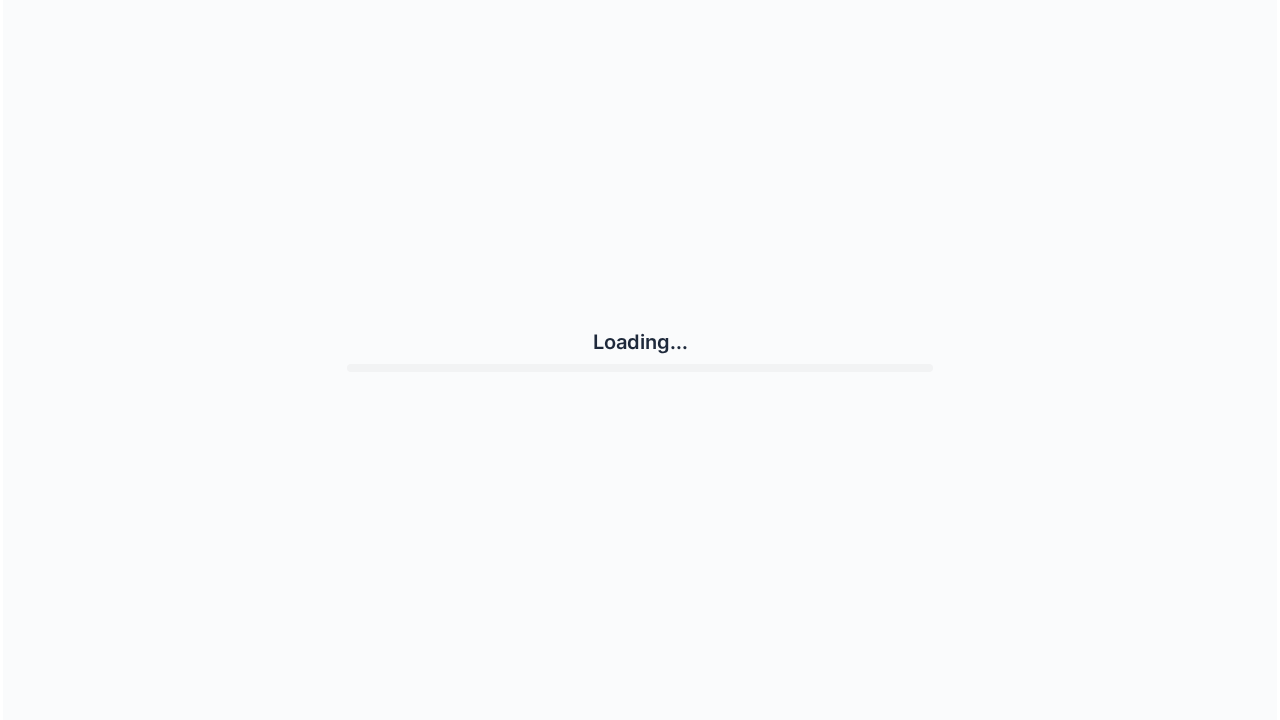 scroll, scrollTop: 0, scrollLeft: 0, axis: both 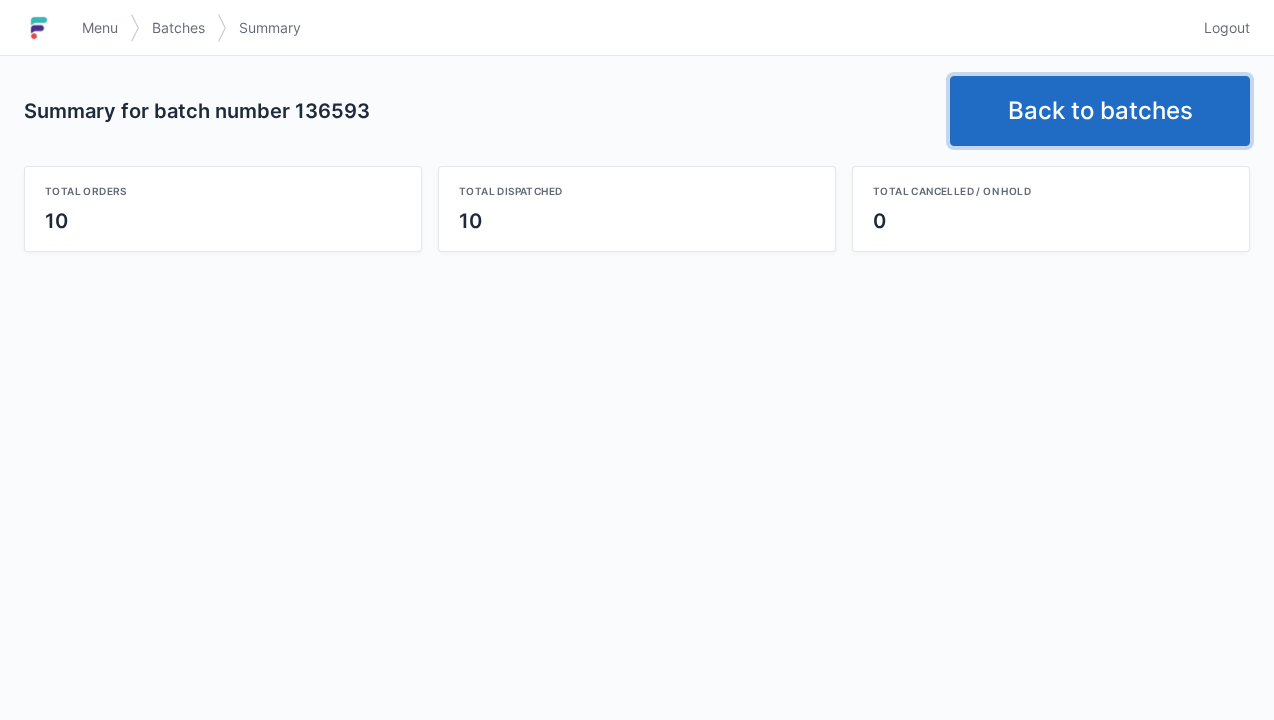 click on "Back to batches" at bounding box center [1100, 111] 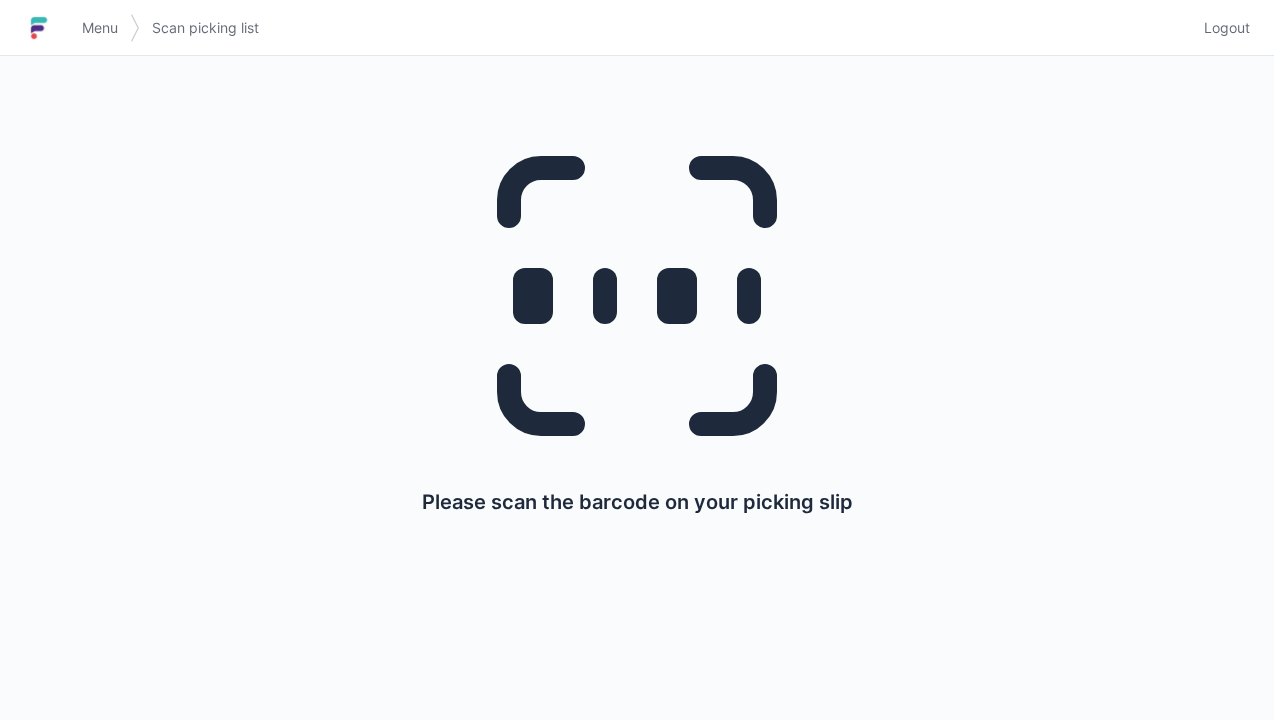 scroll, scrollTop: 0, scrollLeft: 0, axis: both 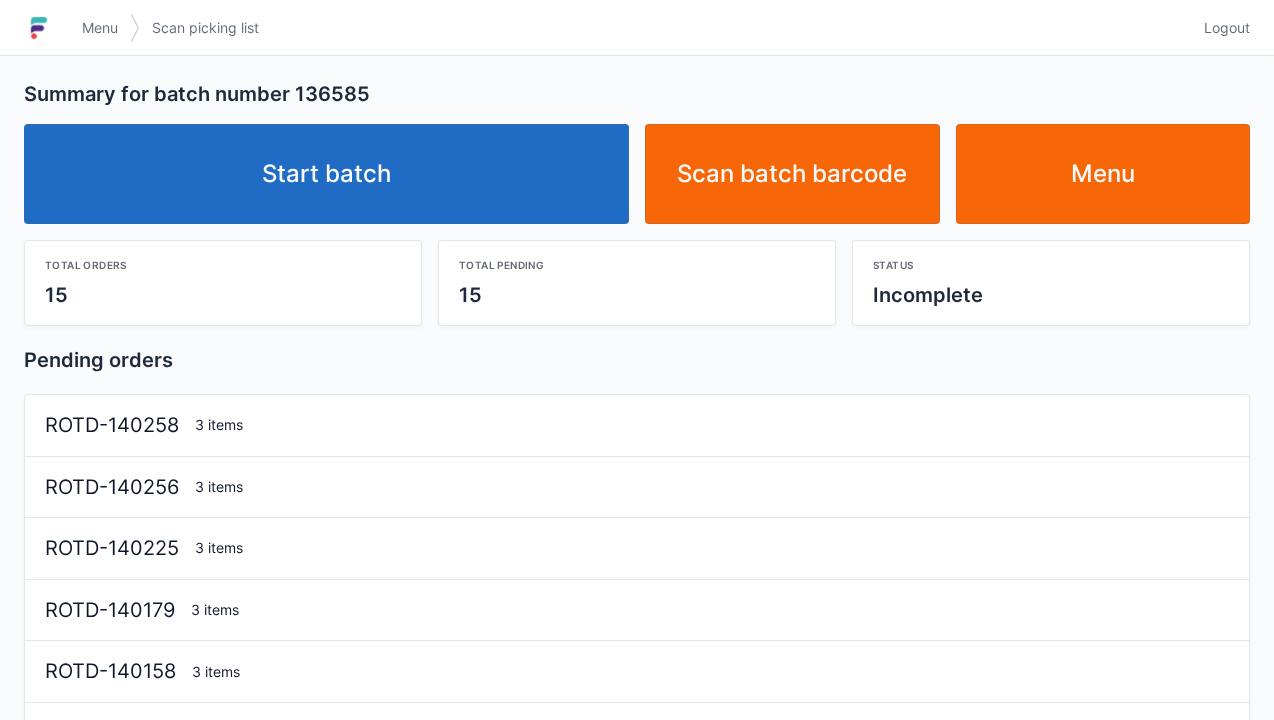 click on "Start batch" at bounding box center (326, 174) 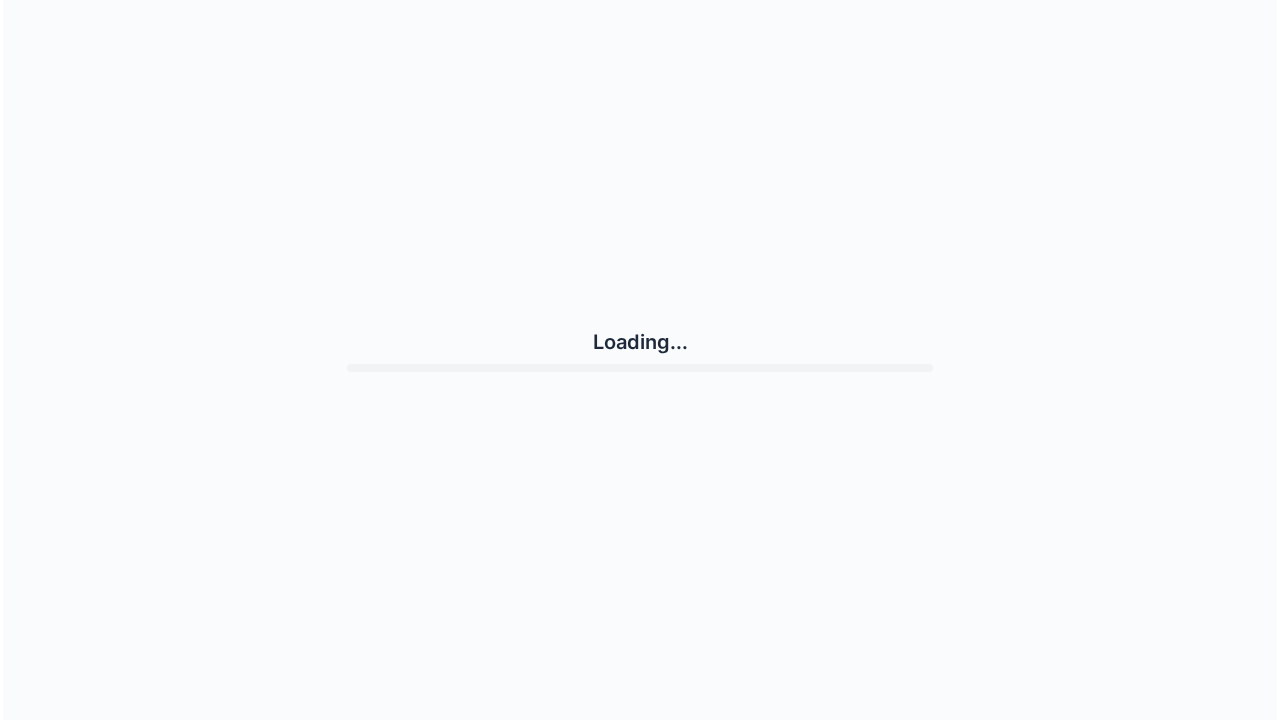 scroll, scrollTop: 0, scrollLeft: 0, axis: both 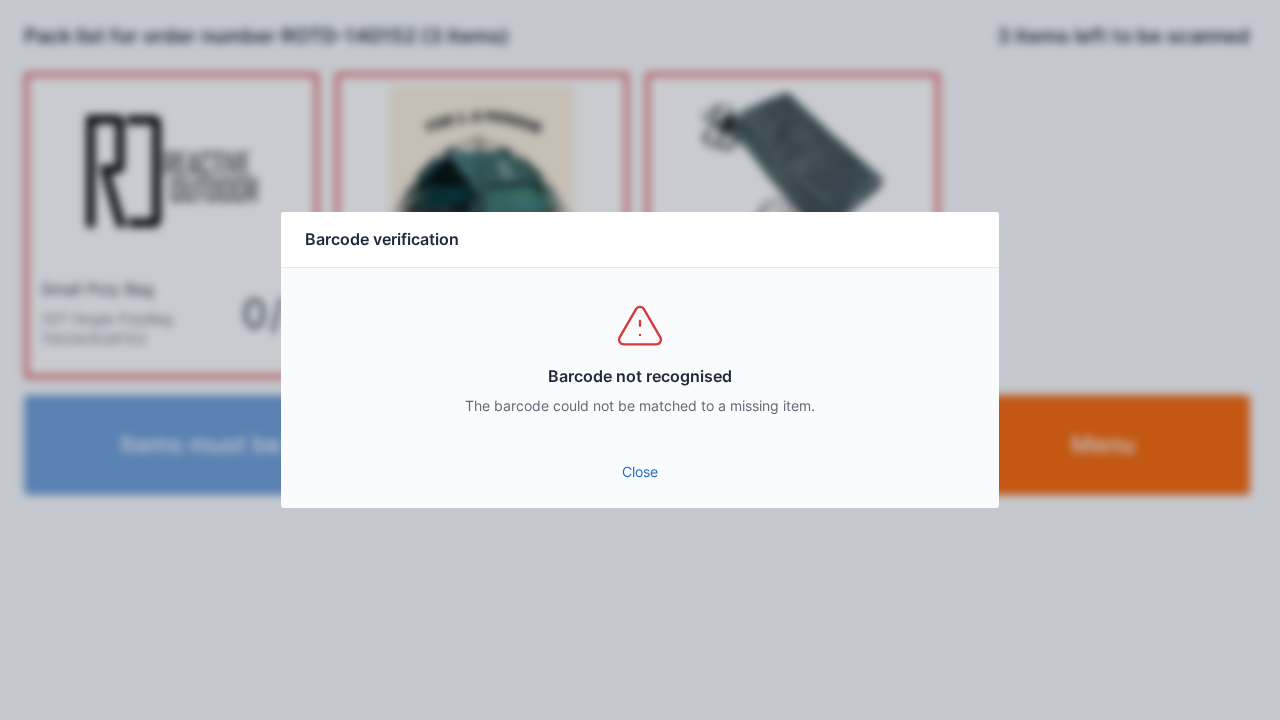 click on "Close" at bounding box center [640, 472] 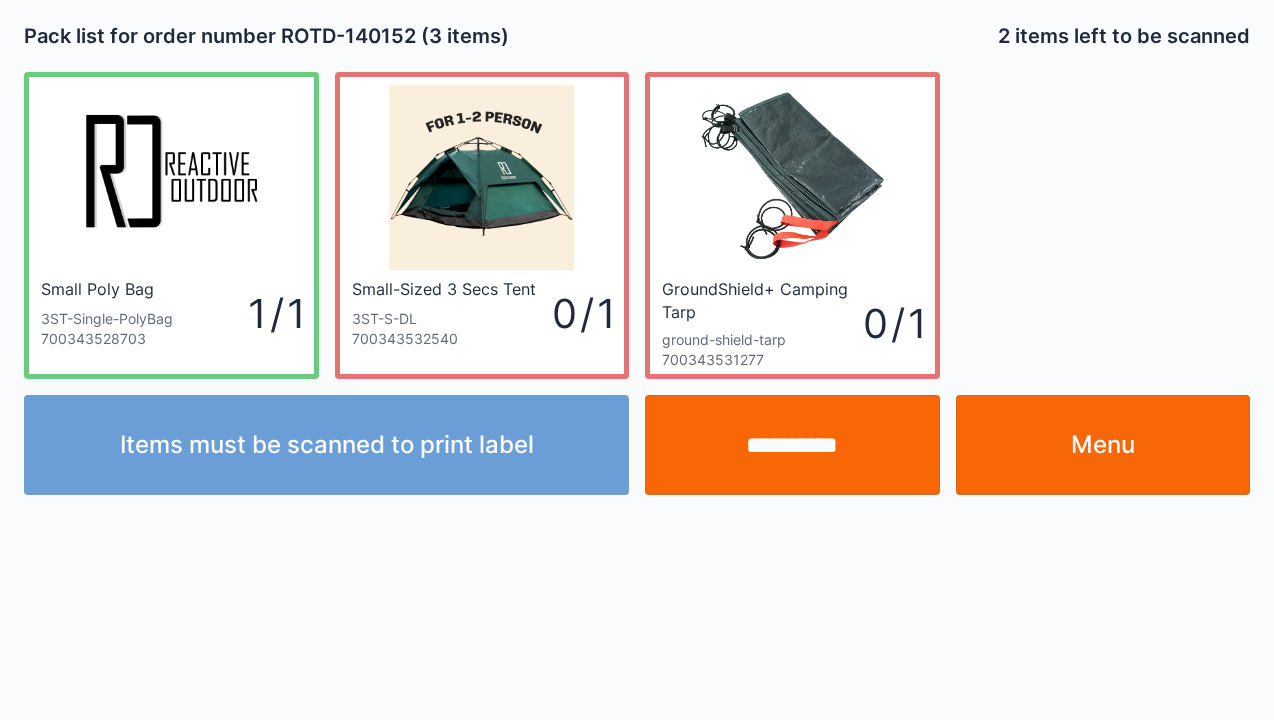 click on "Menu" at bounding box center (1103, 445) 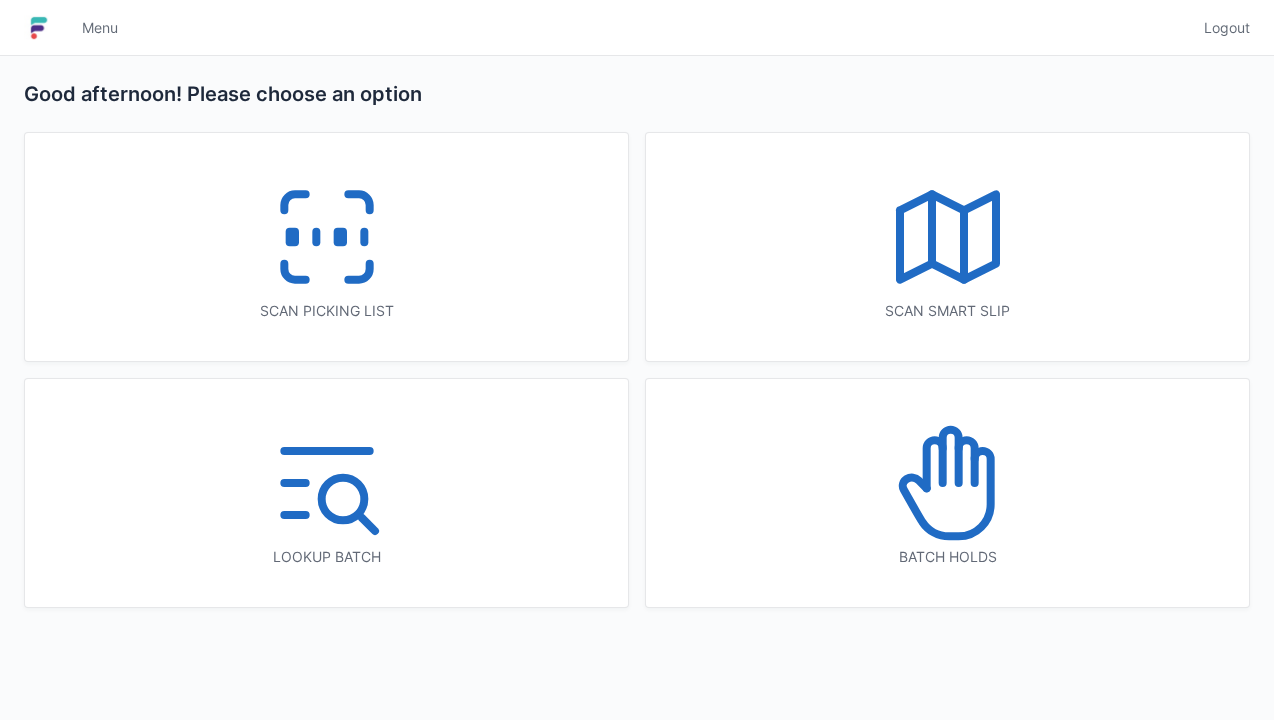 scroll, scrollTop: 0, scrollLeft: 0, axis: both 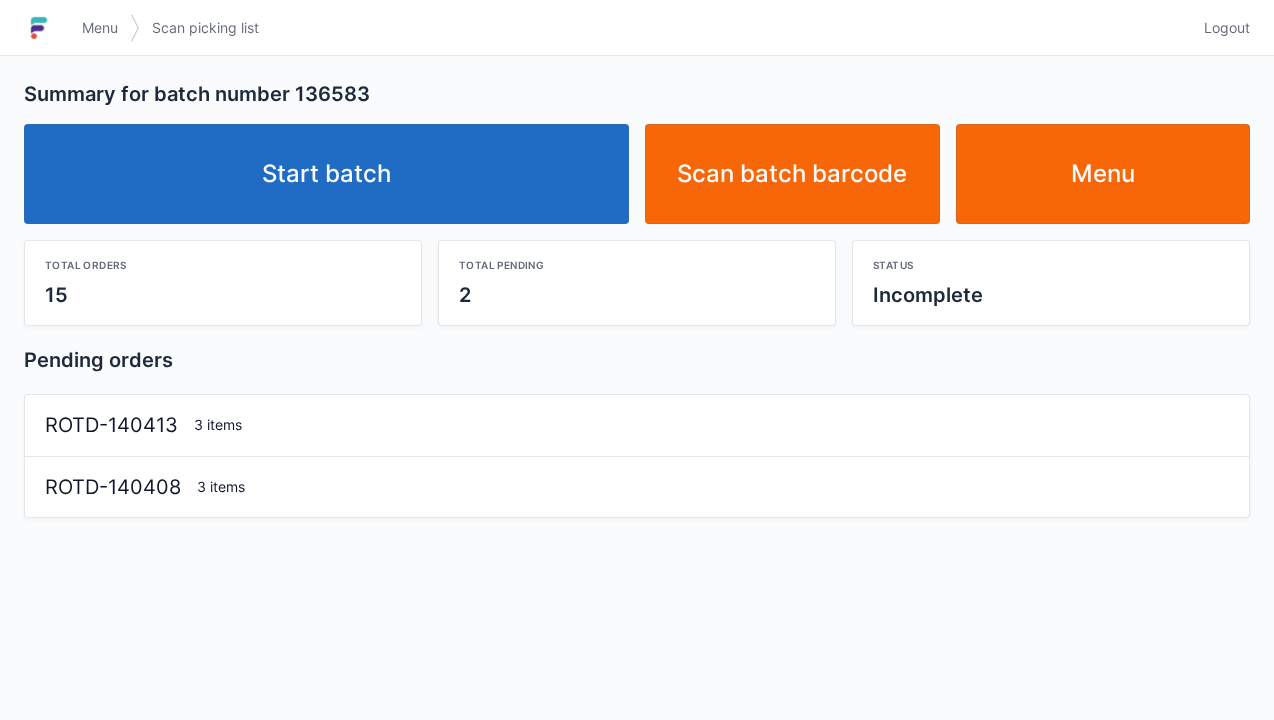 click on "Start batch" at bounding box center (326, 174) 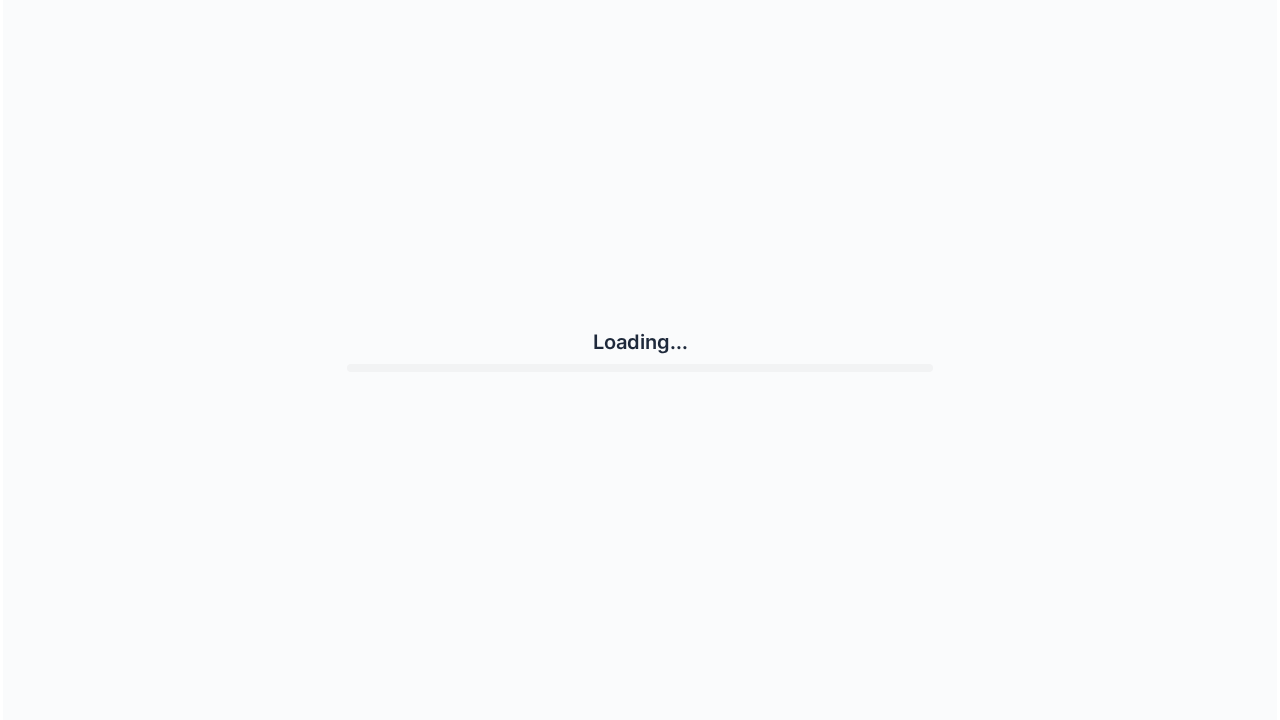 scroll, scrollTop: 0, scrollLeft: 0, axis: both 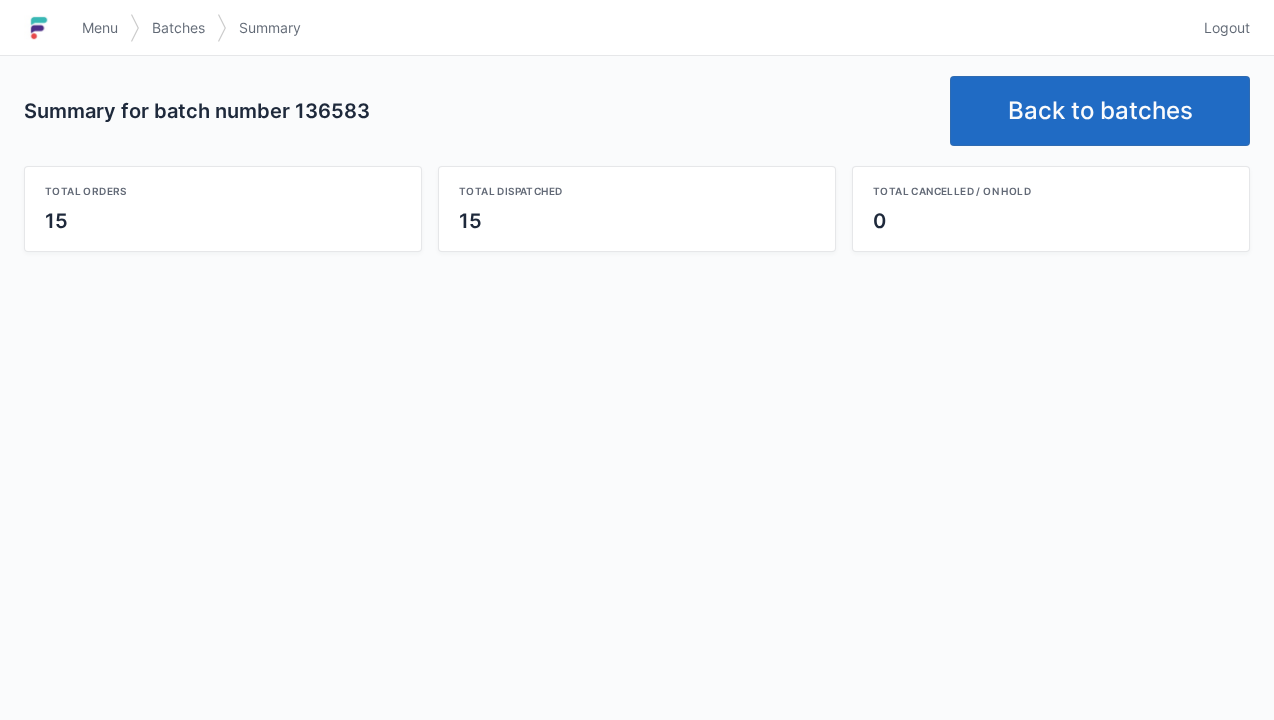 click on "Back to batches" at bounding box center [1100, 111] 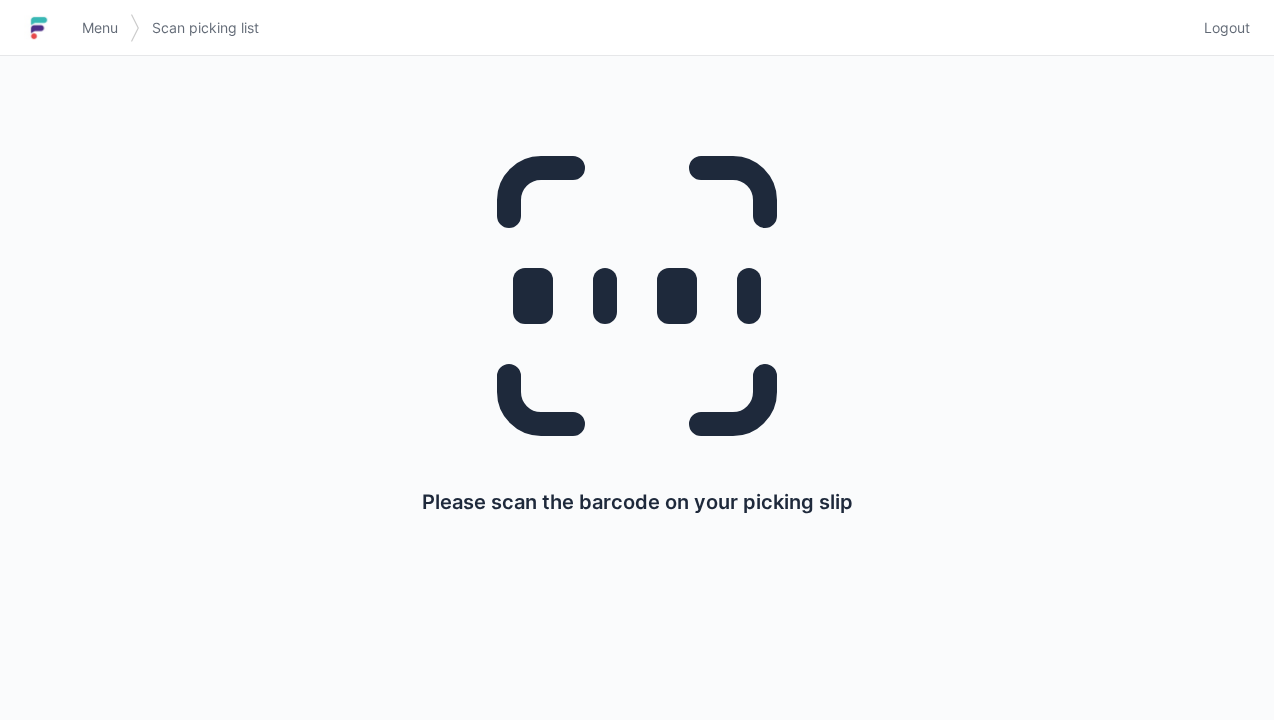 scroll, scrollTop: 0, scrollLeft: 0, axis: both 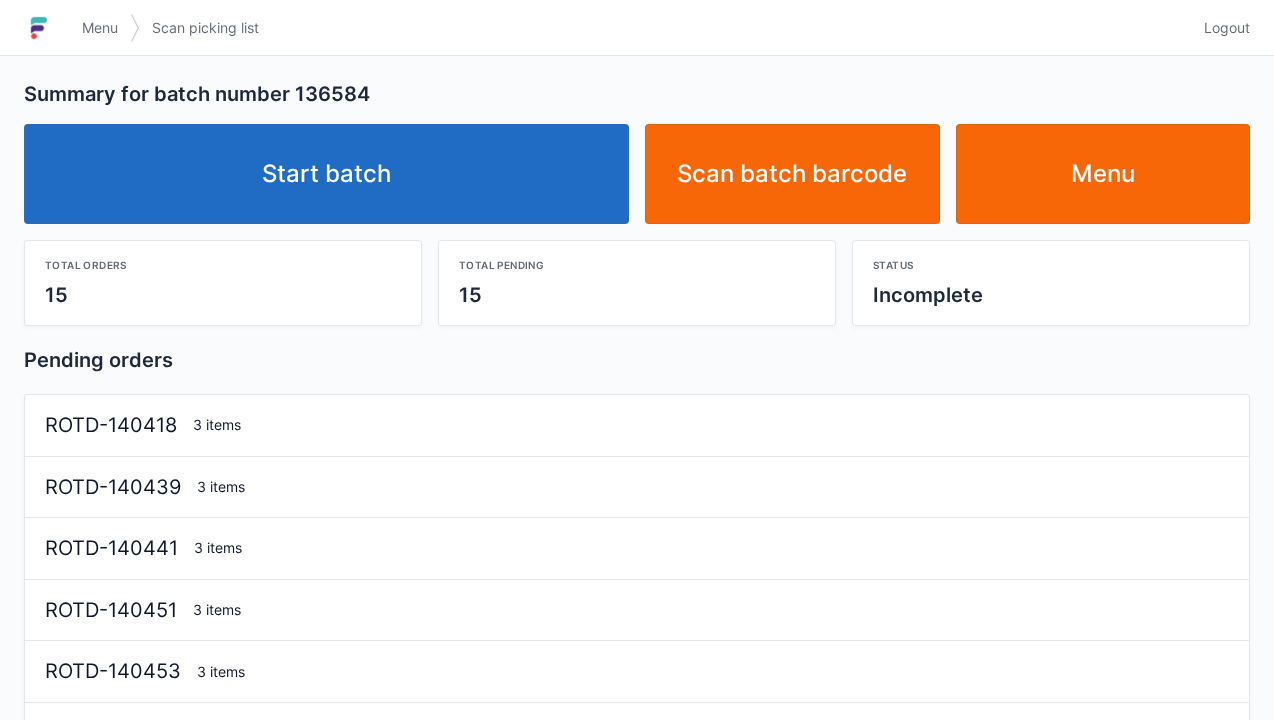 click on "Start batch" at bounding box center [326, 174] 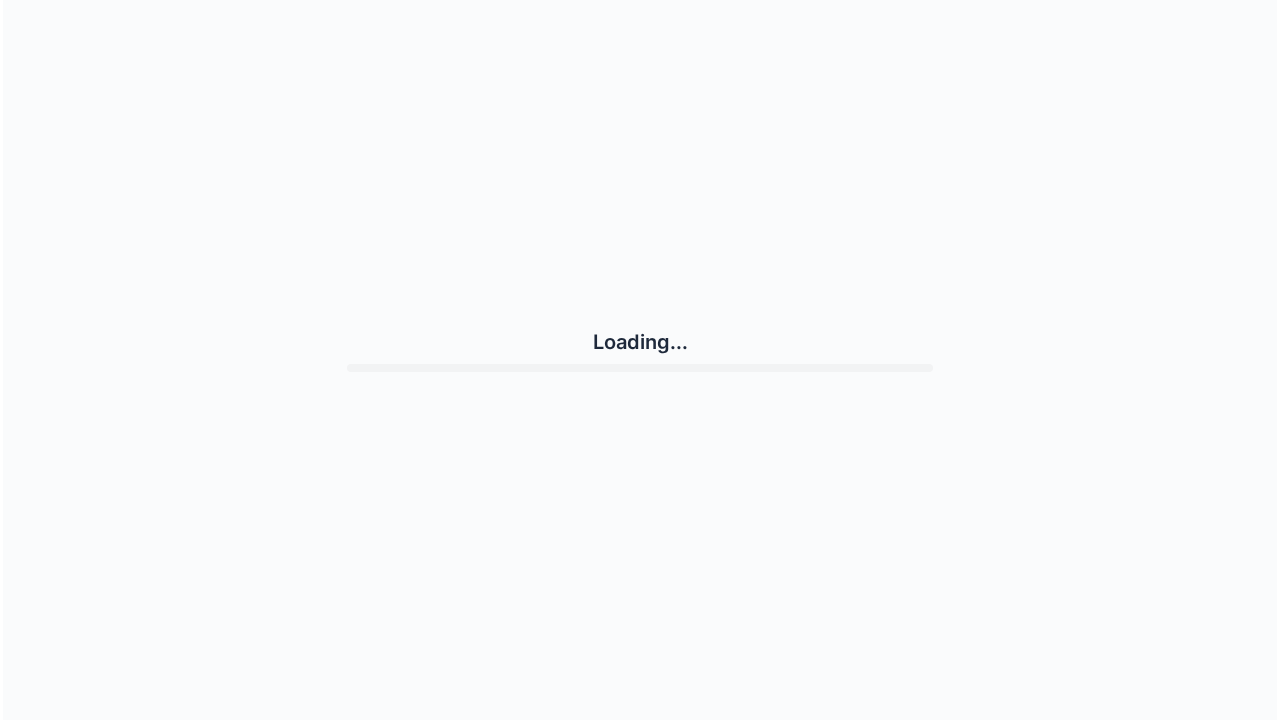 scroll, scrollTop: 0, scrollLeft: 0, axis: both 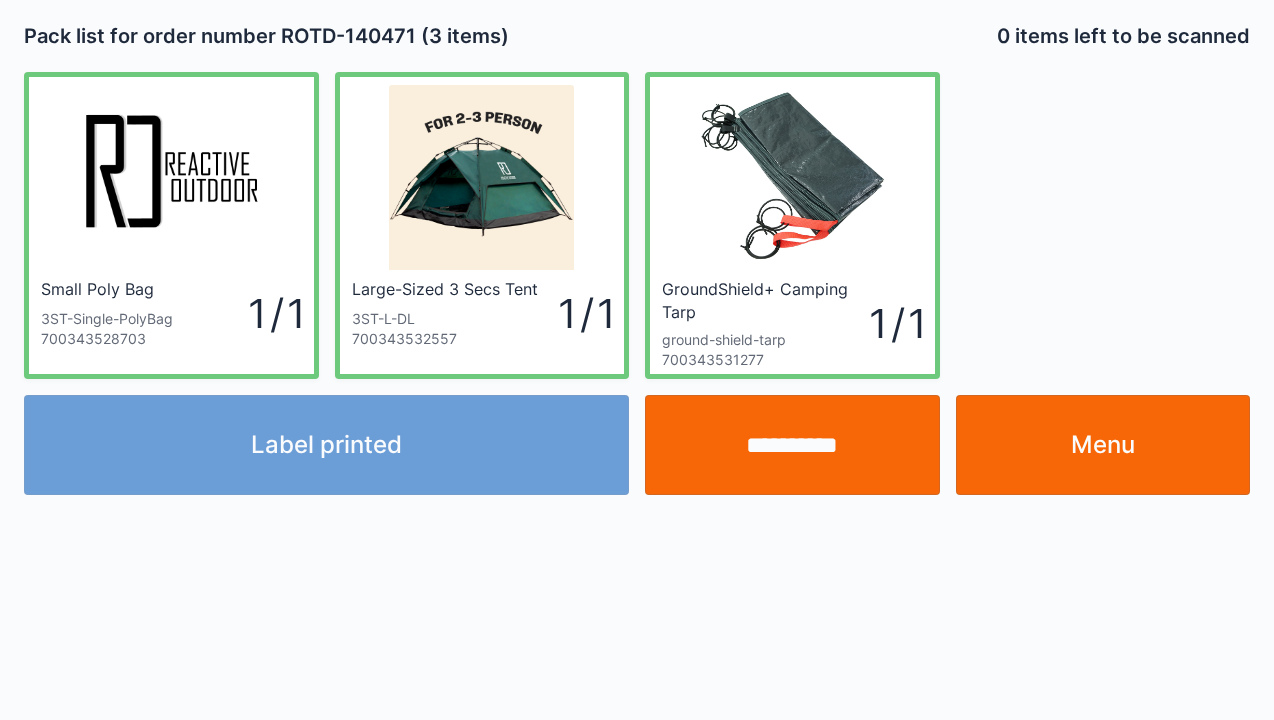 click on "Menu" at bounding box center [1103, 445] 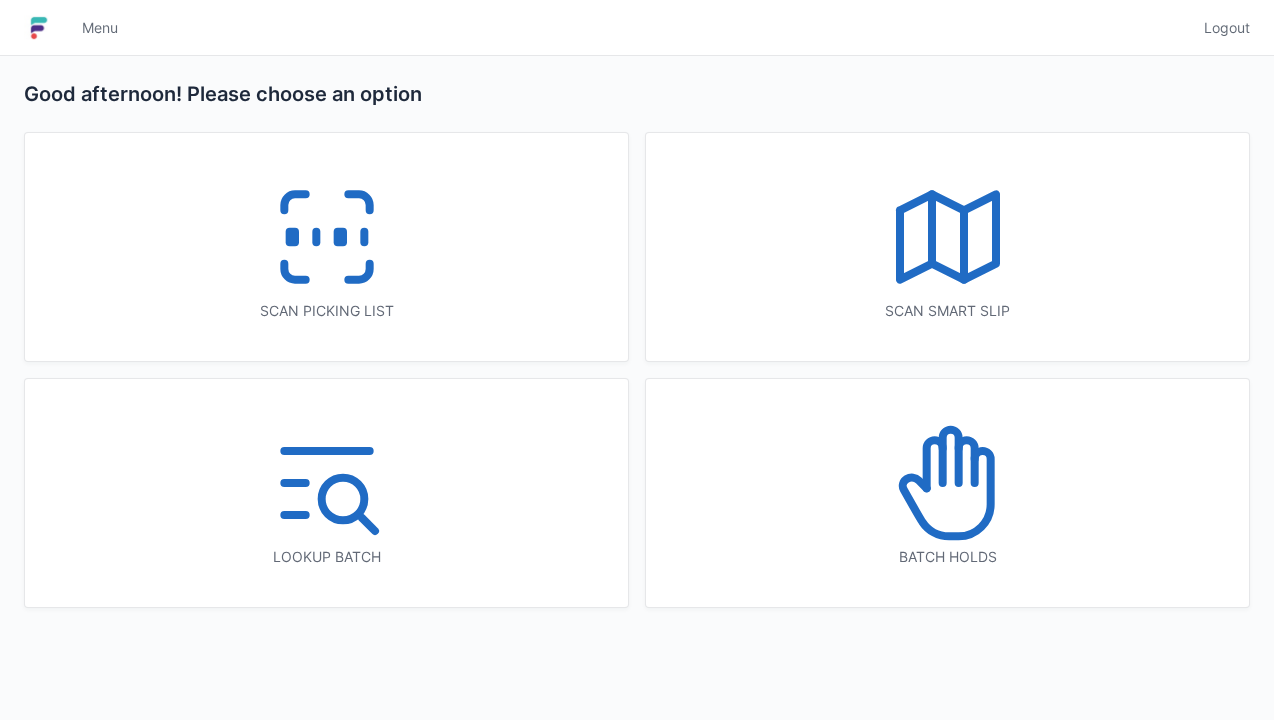 scroll, scrollTop: 0, scrollLeft: 0, axis: both 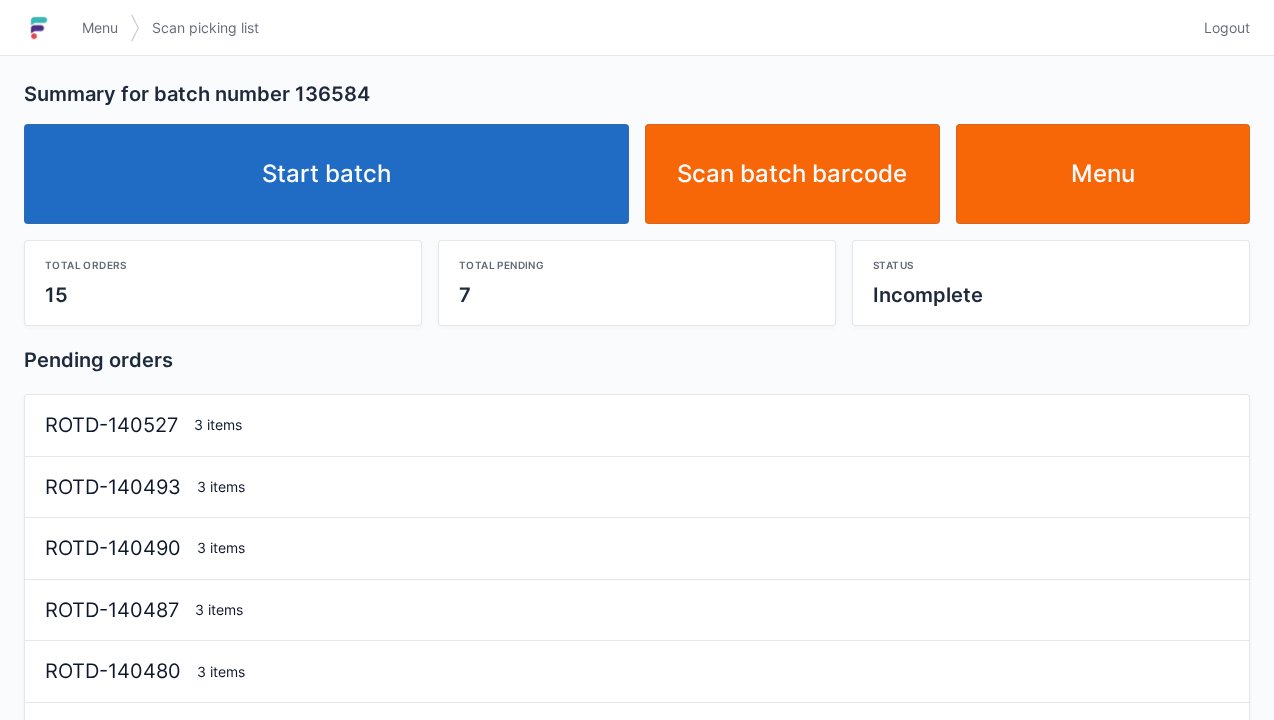click on "Start batch" at bounding box center [326, 174] 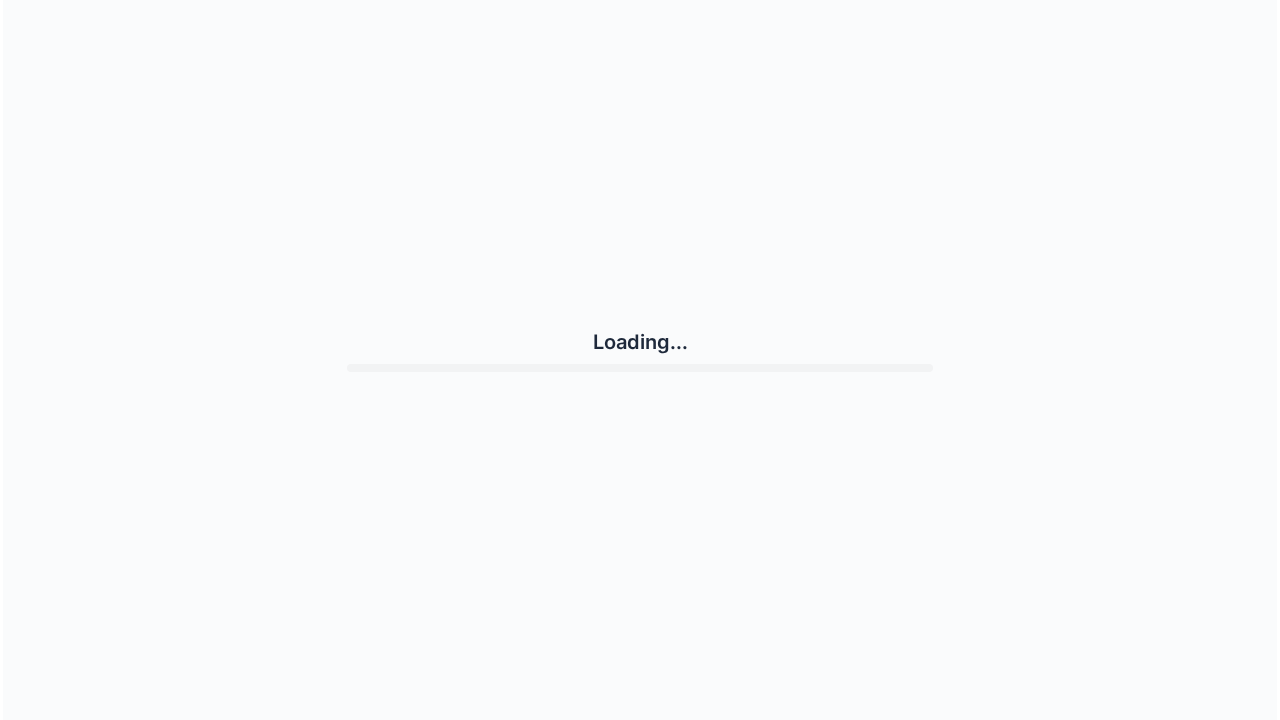 scroll, scrollTop: 0, scrollLeft: 0, axis: both 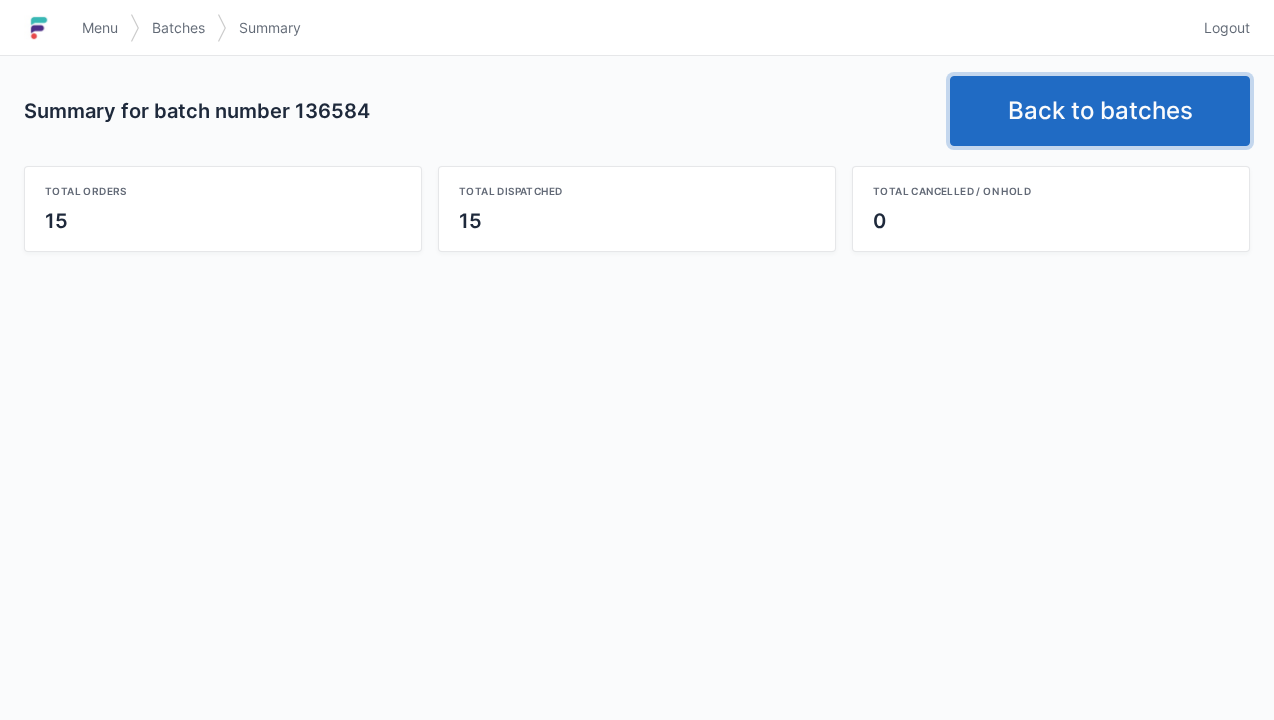 click on "Back to batches" at bounding box center (1100, 111) 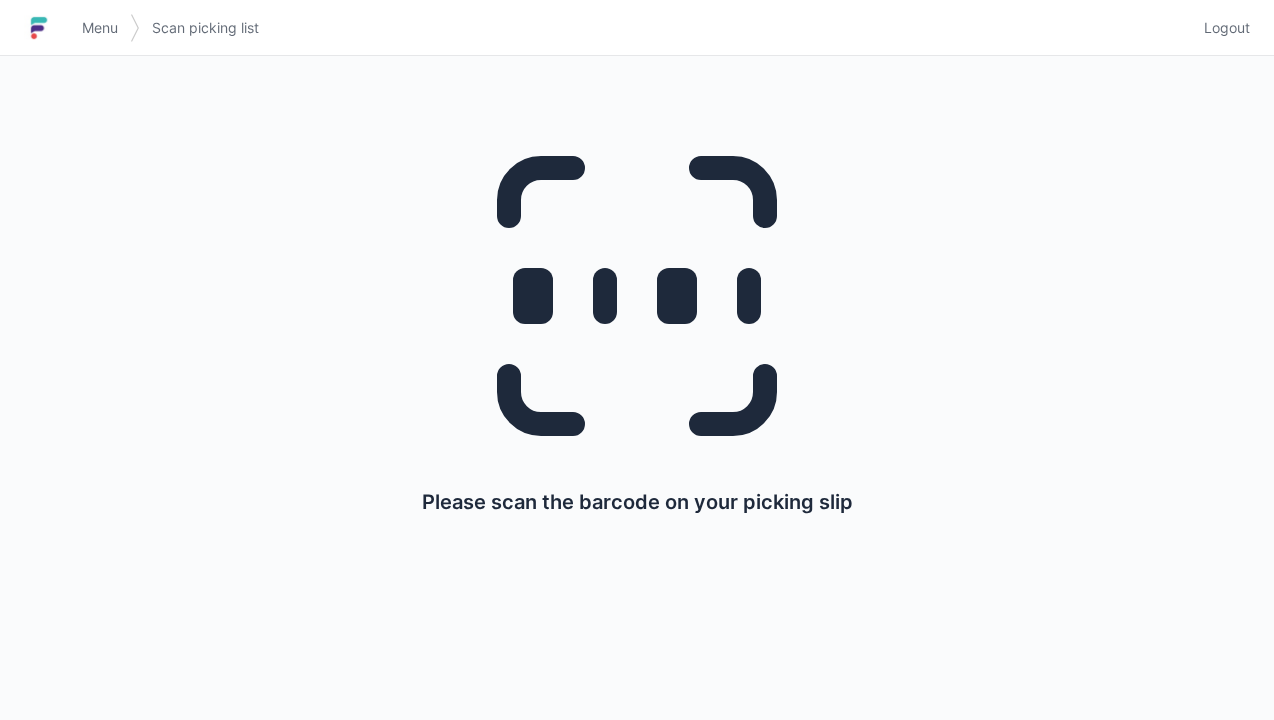 scroll, scrollTop: 0, scrollLeft: 0, axis: both 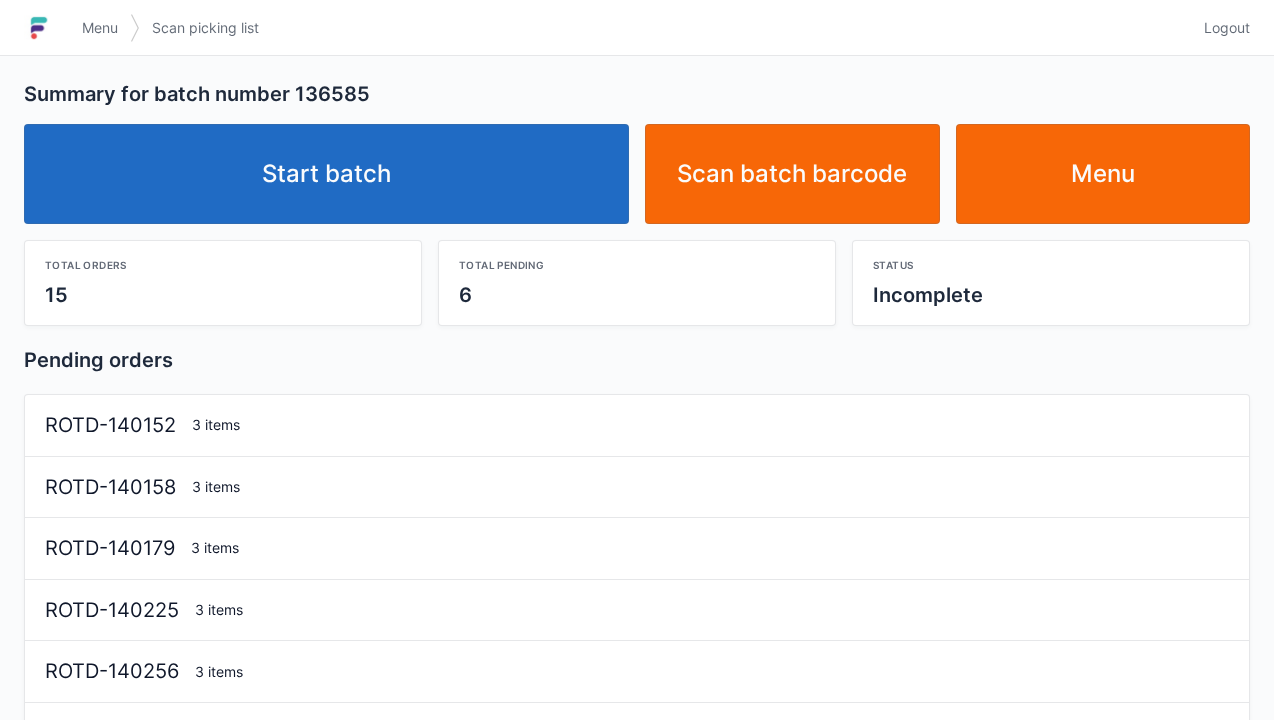 click on "Start batch" at bounding box center (326, 174) 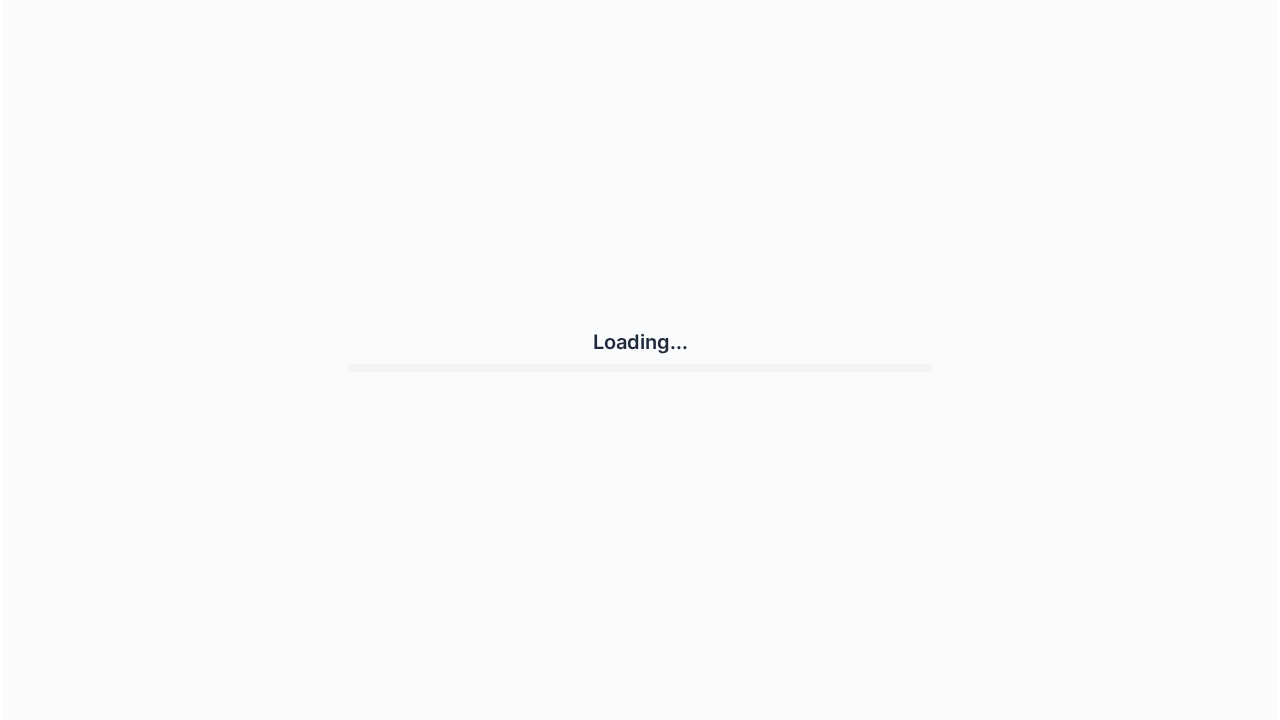 scroll, scrollTop: 0, scrollLeft: 0, axis: both 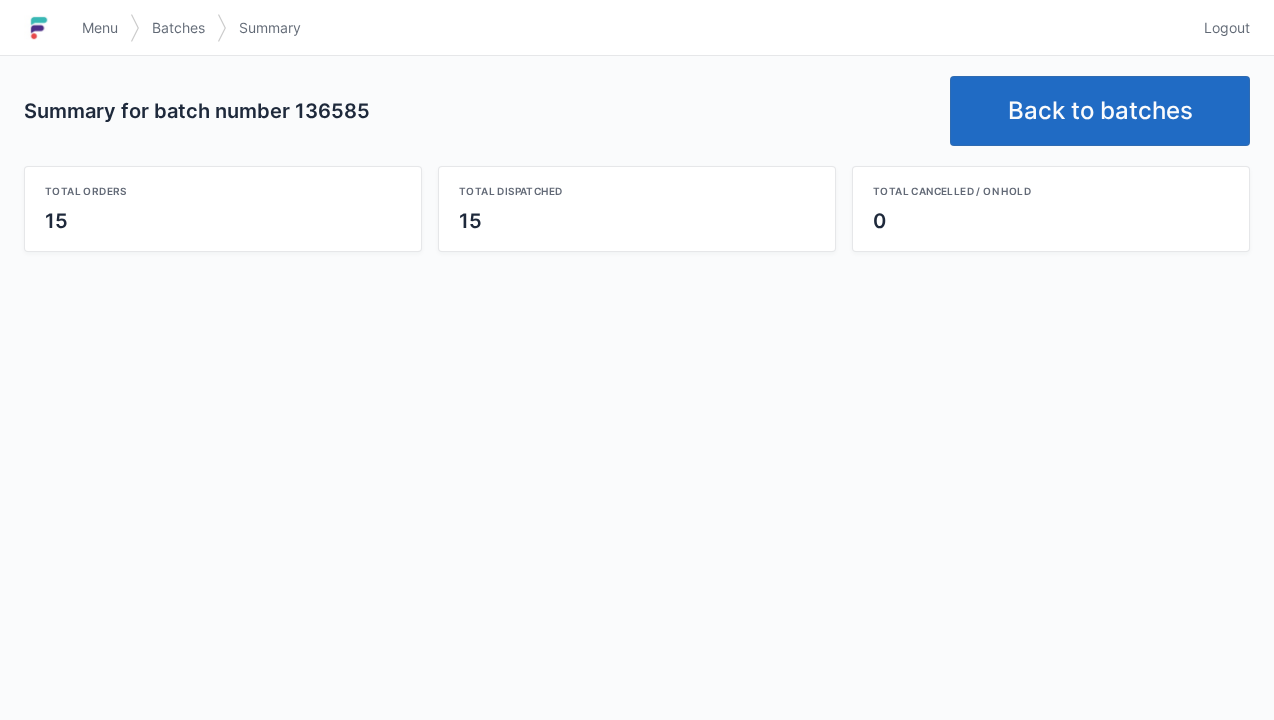 click on "Back to batches" at bounding box center (1100, 111) 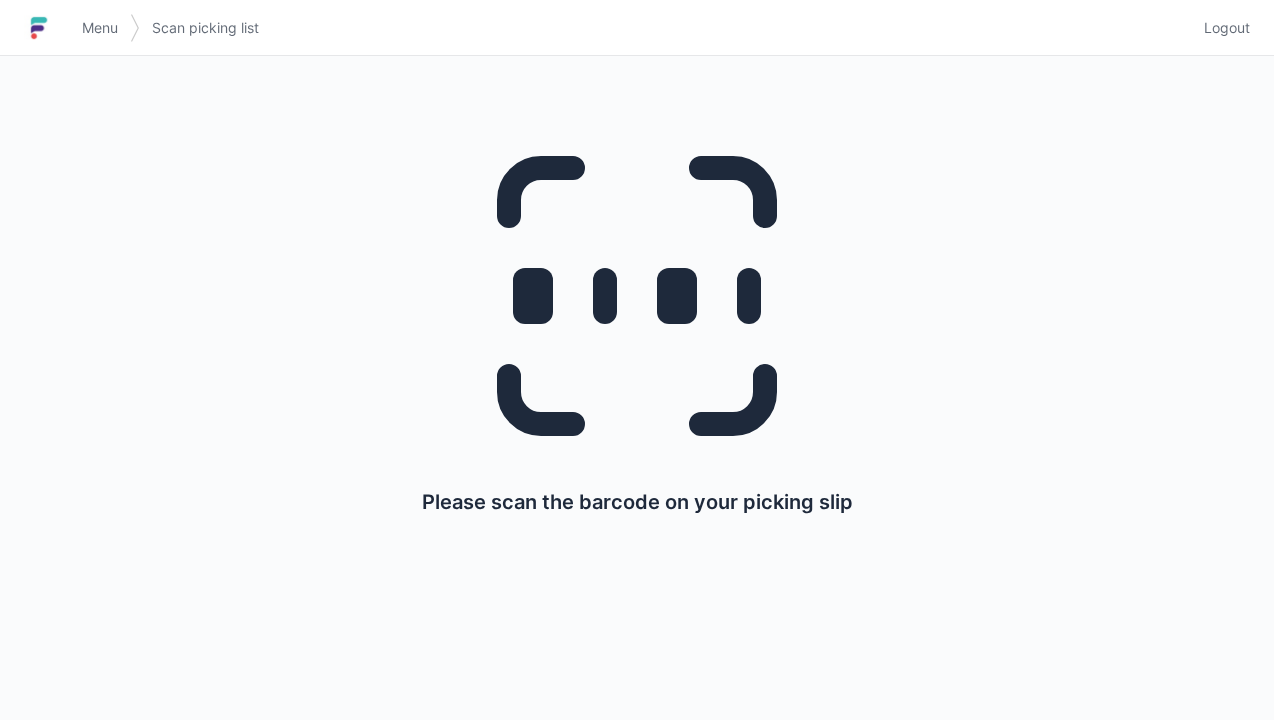 scroll, scrollTop: 0, scrollLeft: 0, axis: both 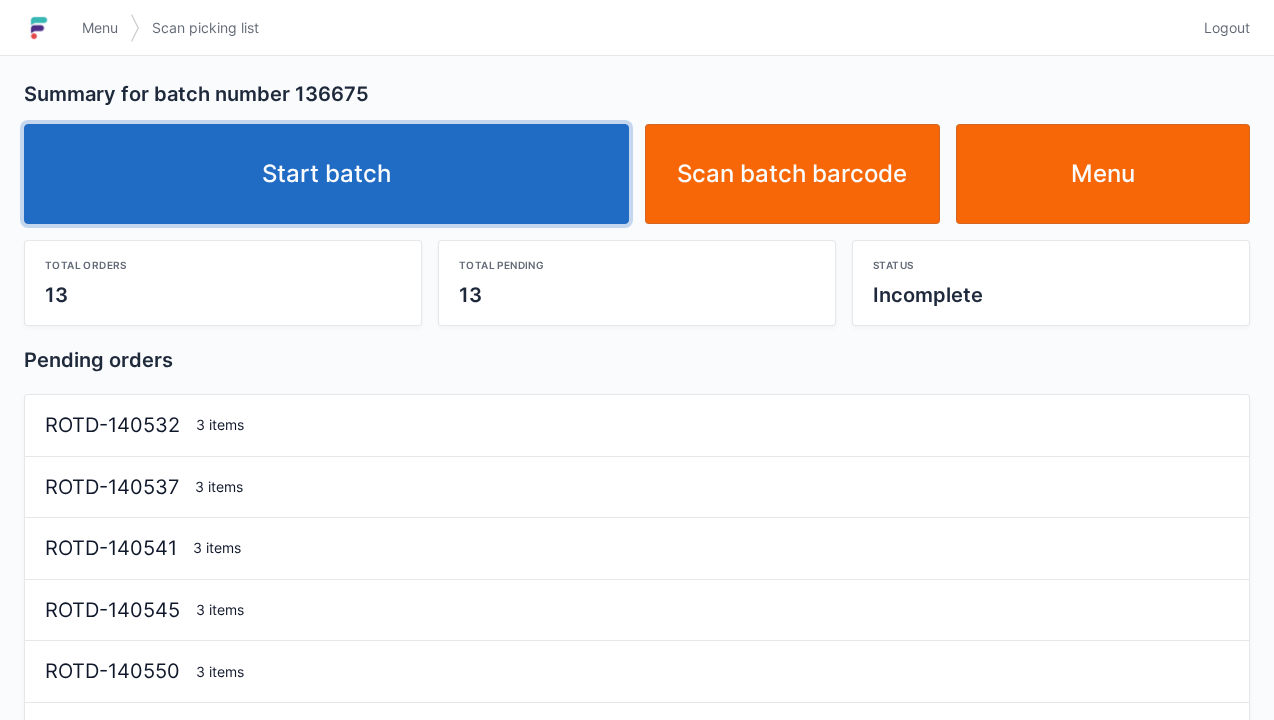 click on "Start batch" at bounding box center (326, 174) 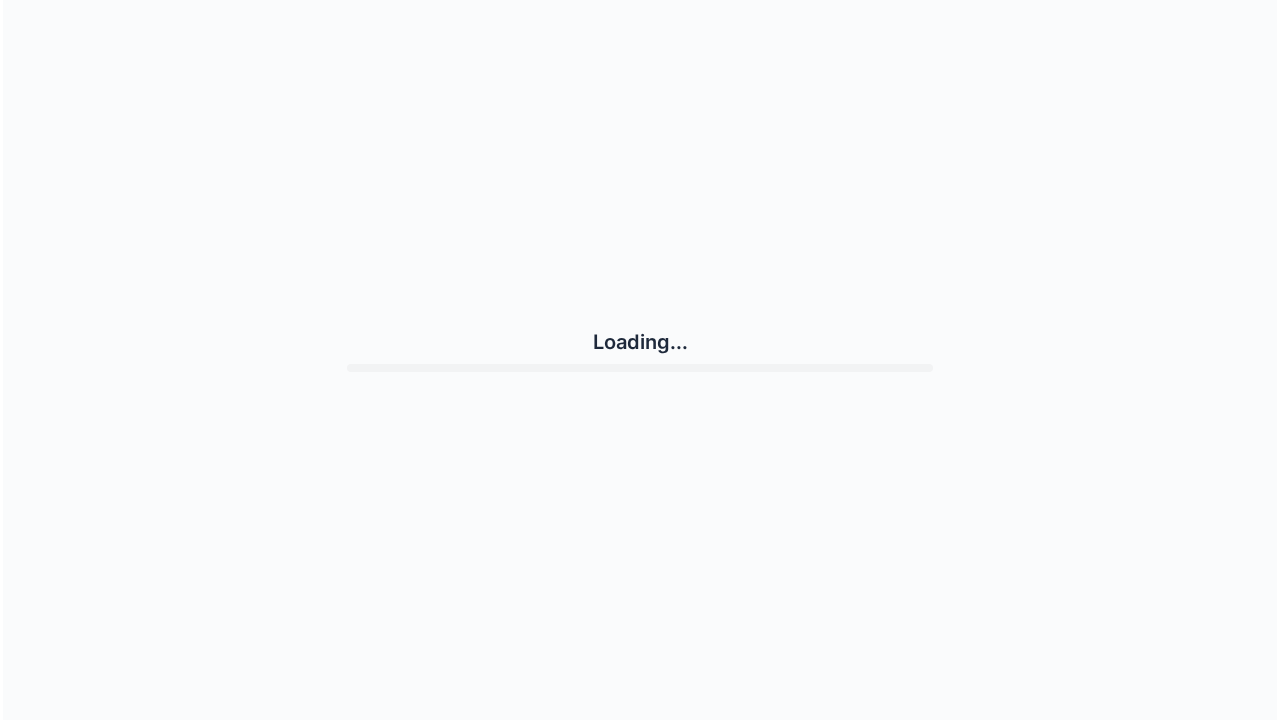 scroll, scrollTop: 0, scrollLeft: 0, axis: both 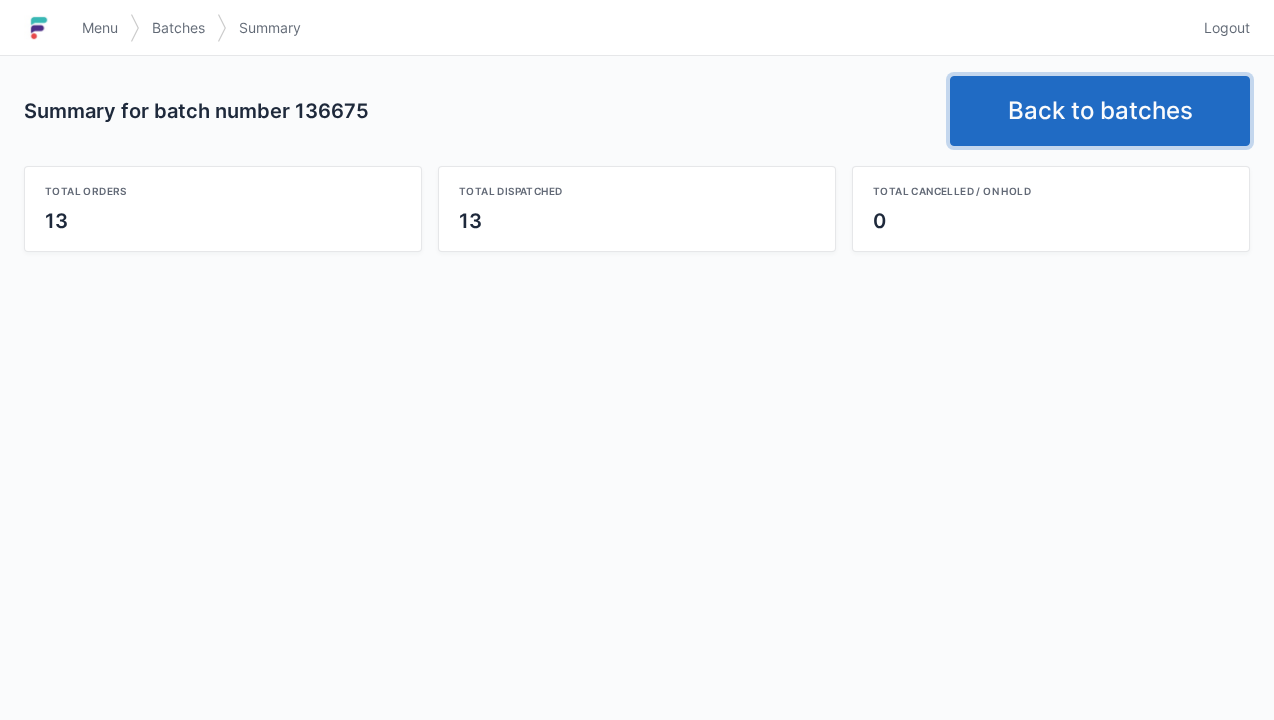 click on "Back to batches" at bounding box center [1100, 111] 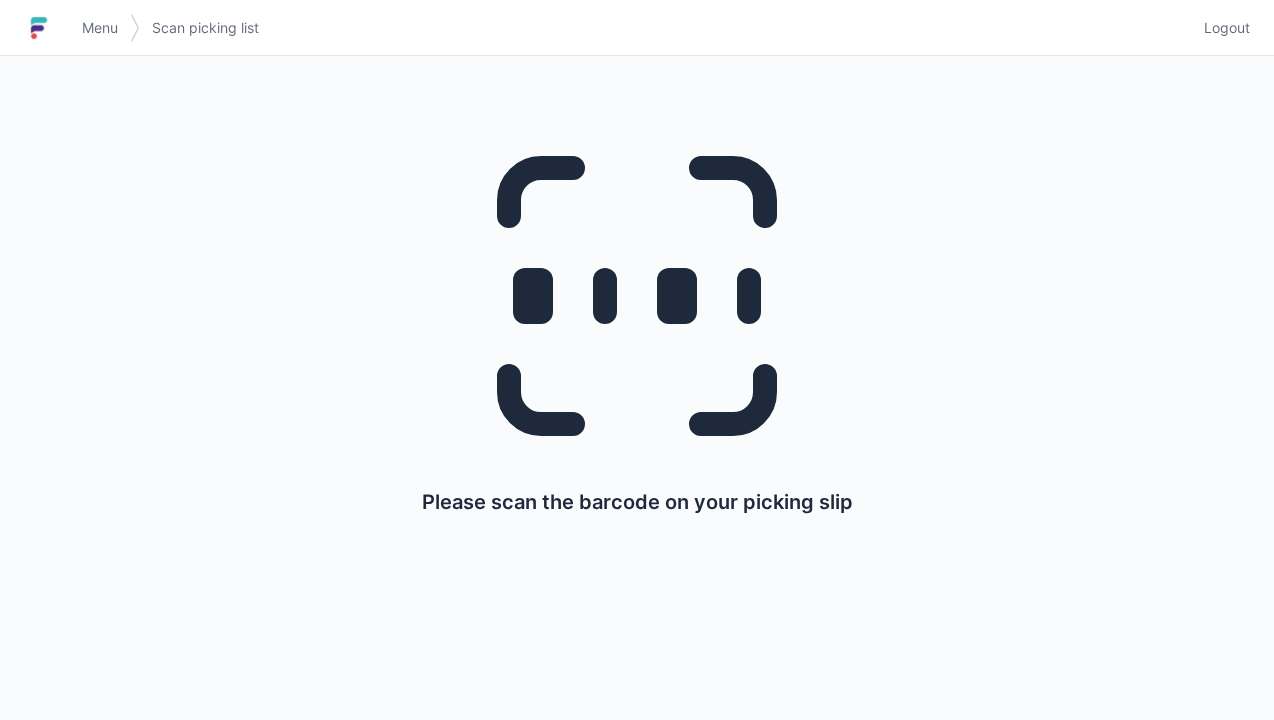 scroll, scrollTop: 0, scrollLeft: 0, axis: both 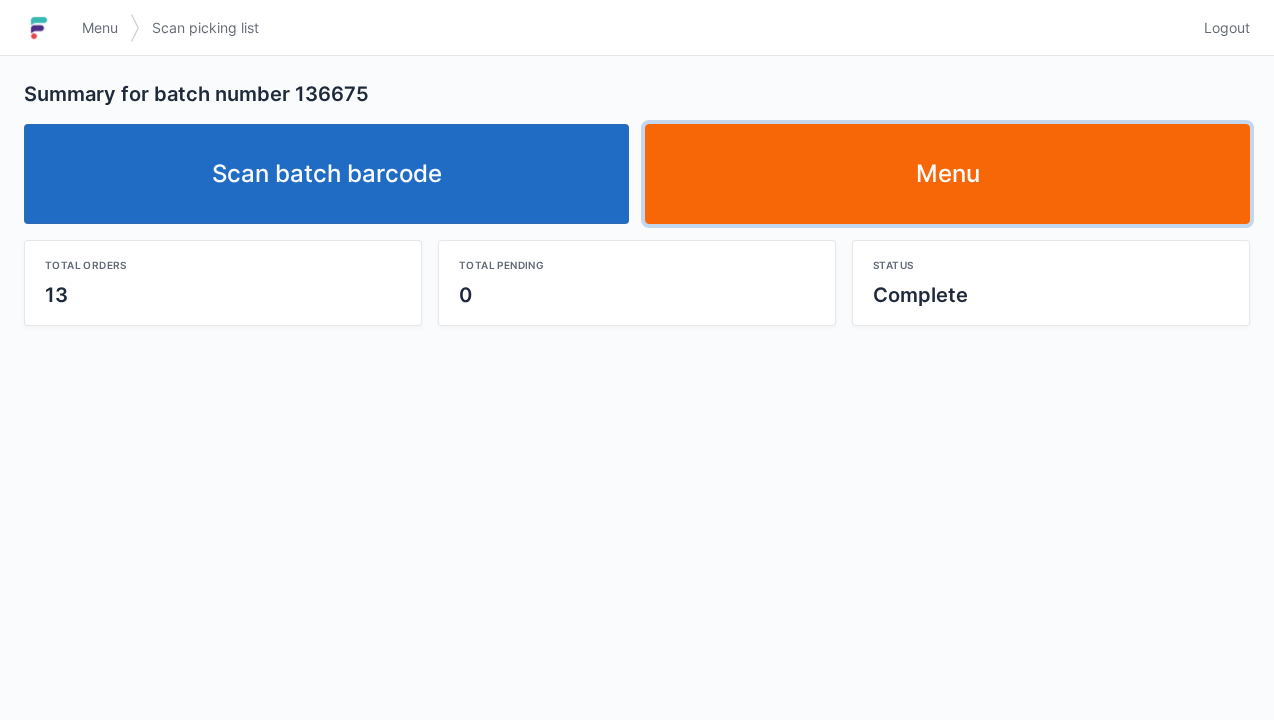 click on "Menu" at bounding box center [947, 174] 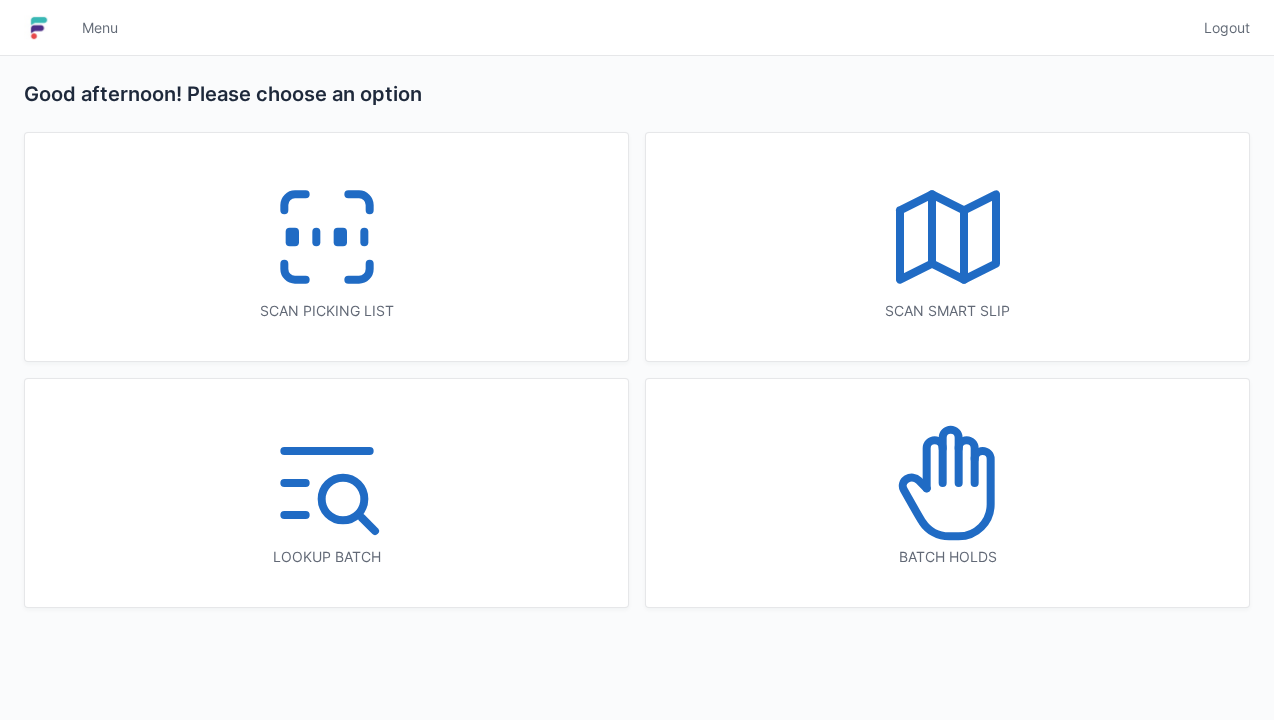 scroll, scrollTop: 0, scrollLeft: 0, axis: both 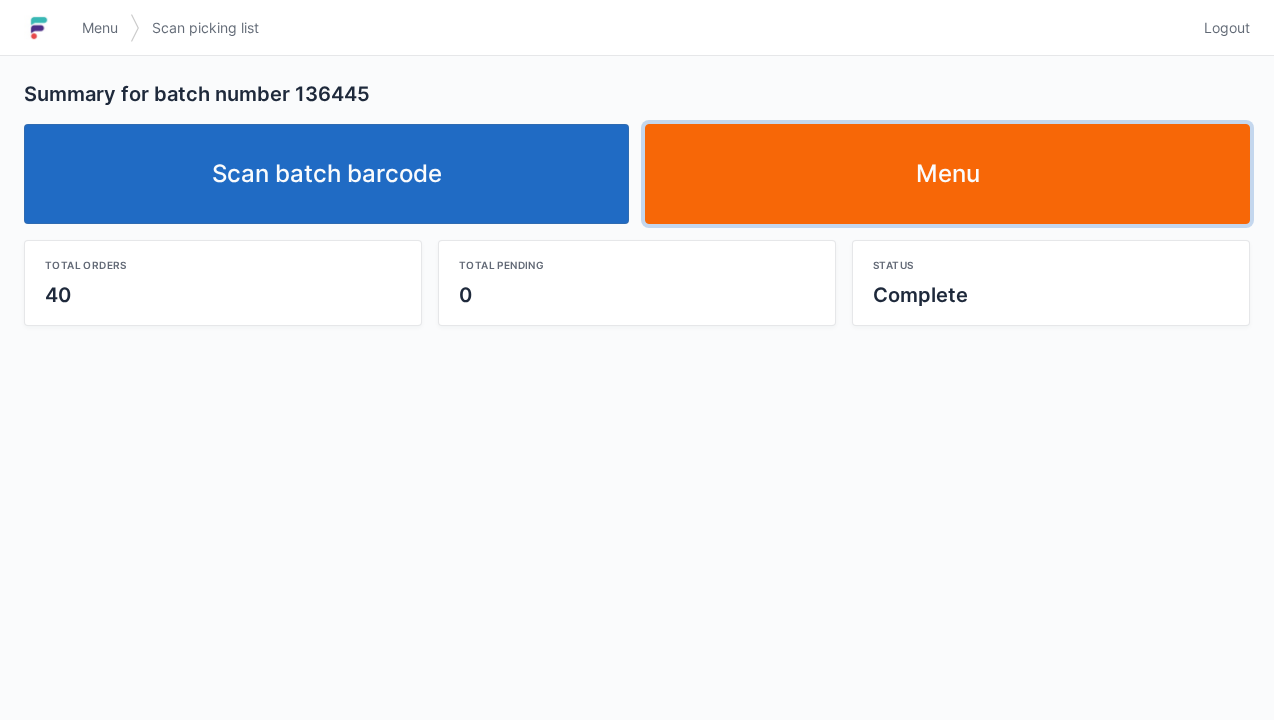 click on "Menu" at bounding box center (947, 174) 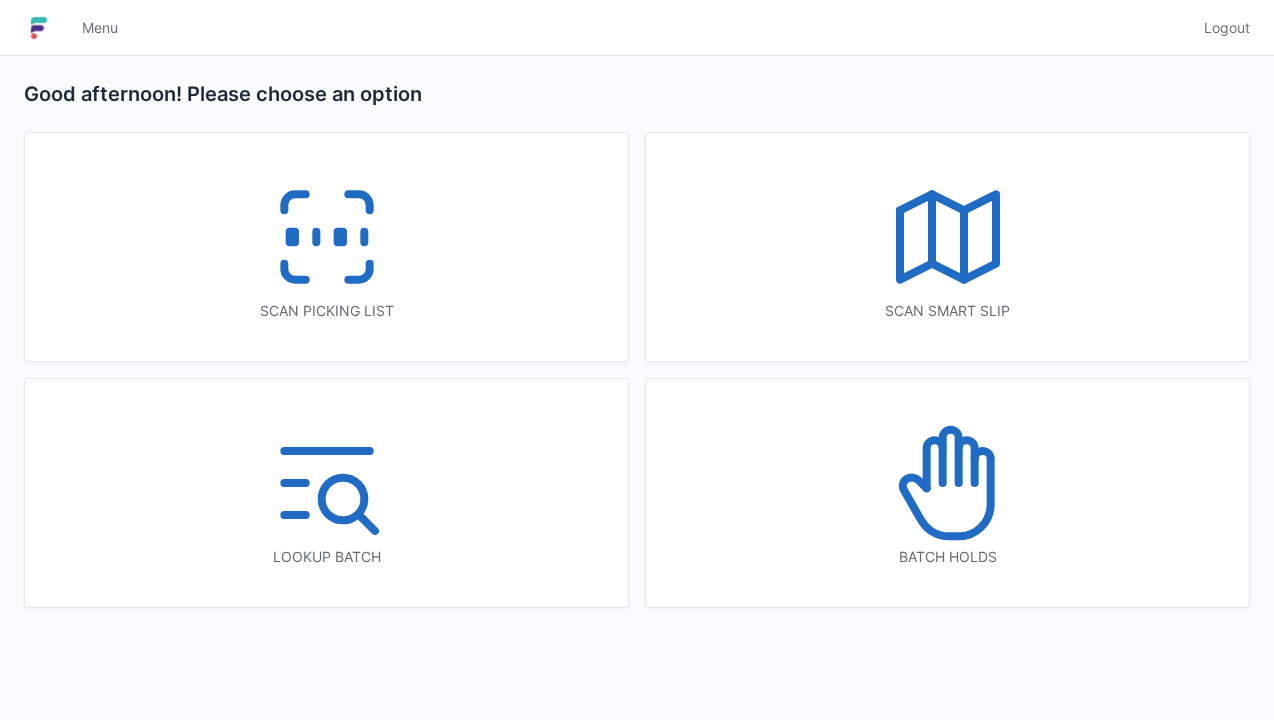 scroll, scrollTop: 0, scrollLeft: 0, axis: both 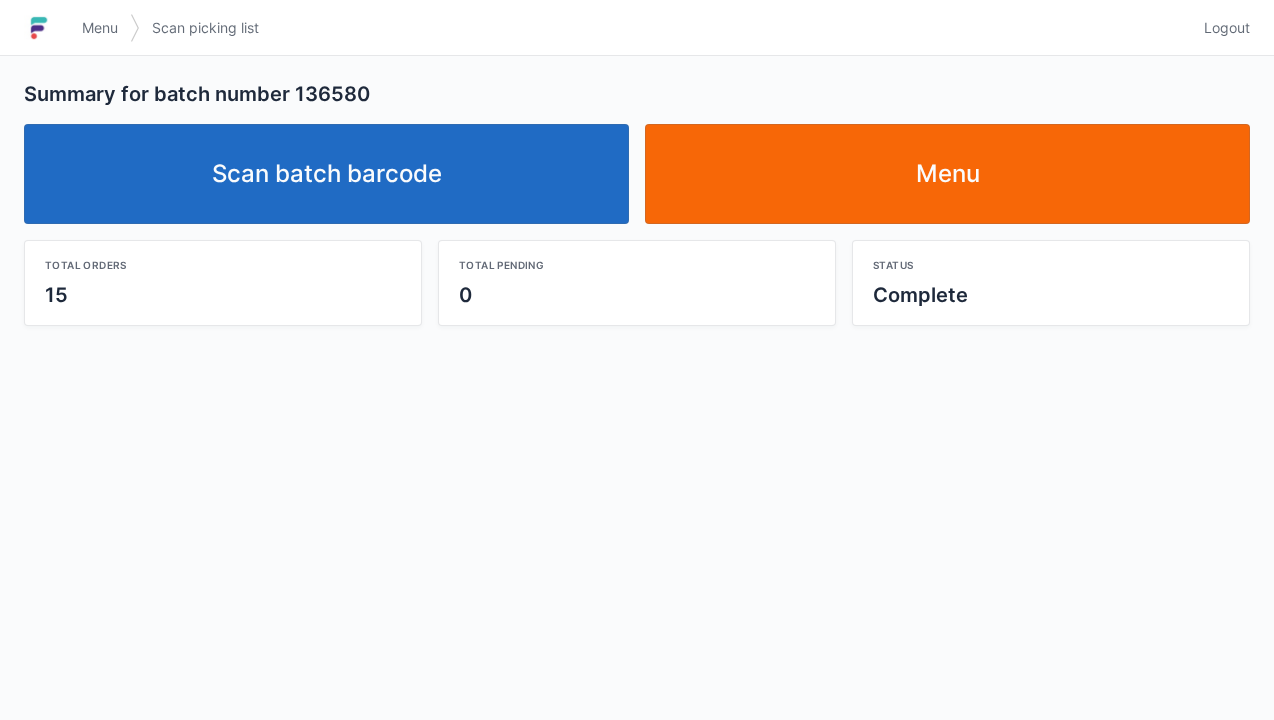 click on "Menu" at bounding box center (947, 174) 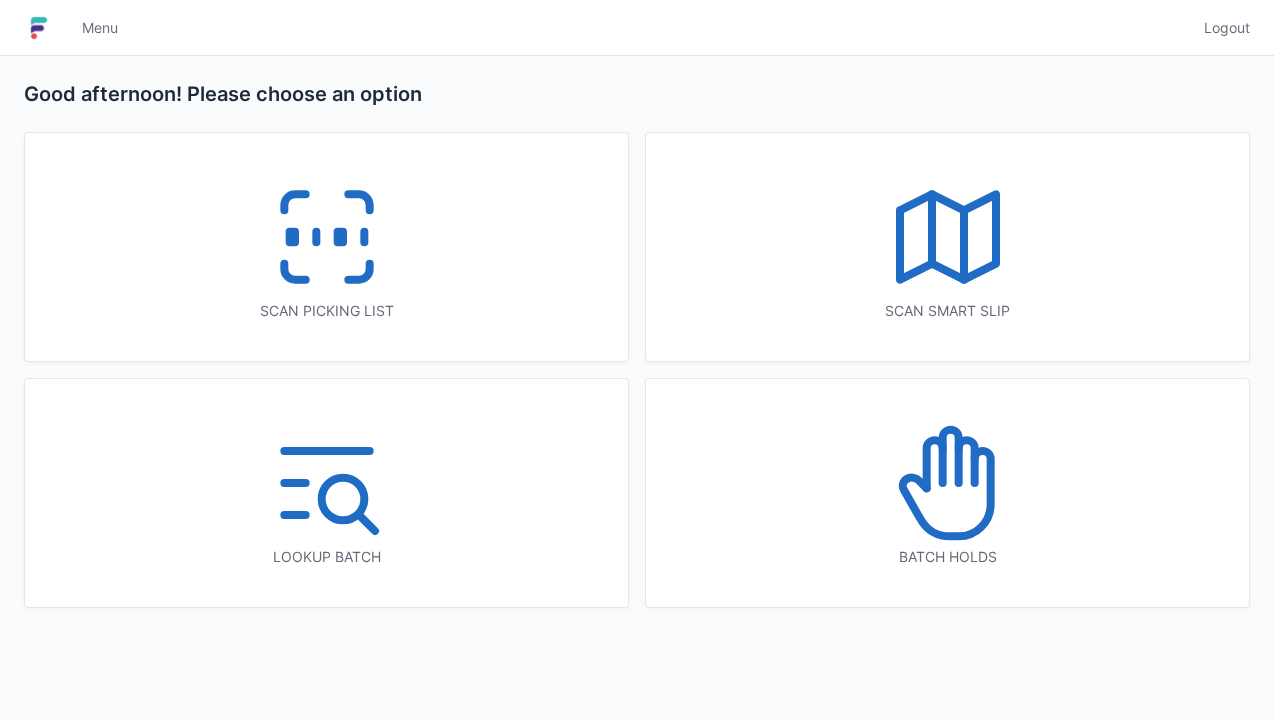 scroll, scrollTop: 0, scrollLeft: 0, axis: both 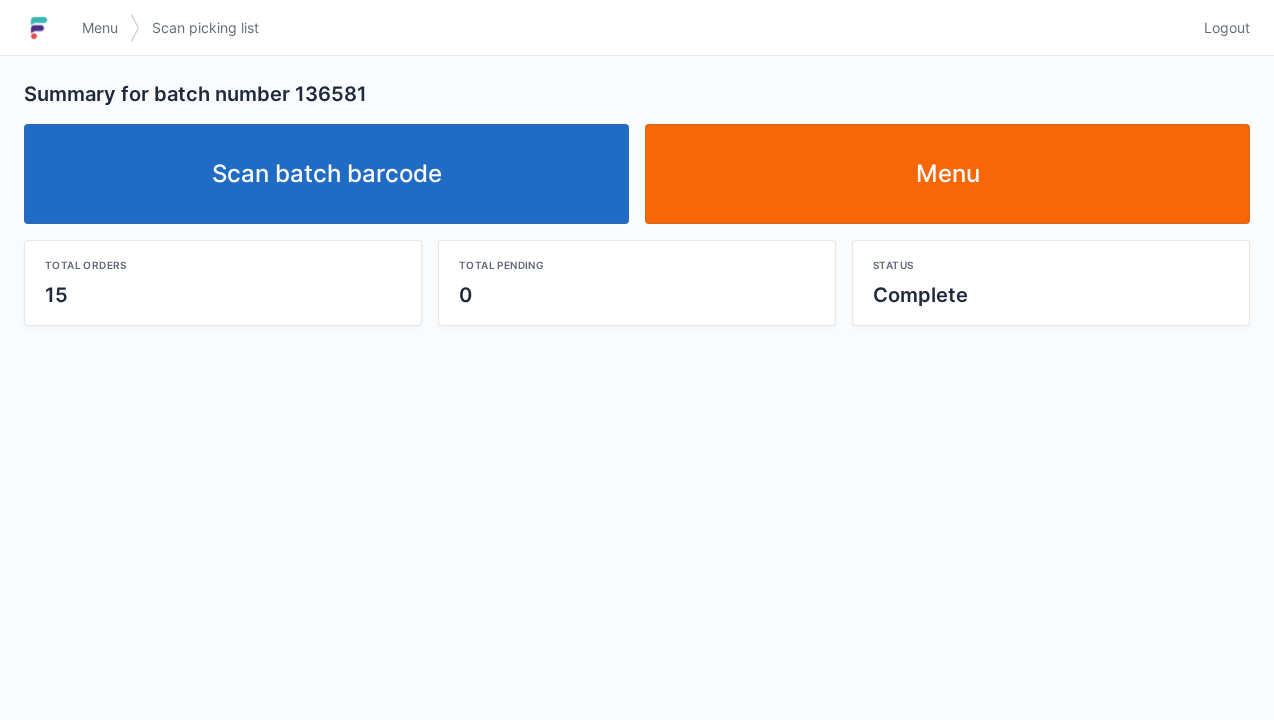 click on "Menu" at bounding box center (947, 174) 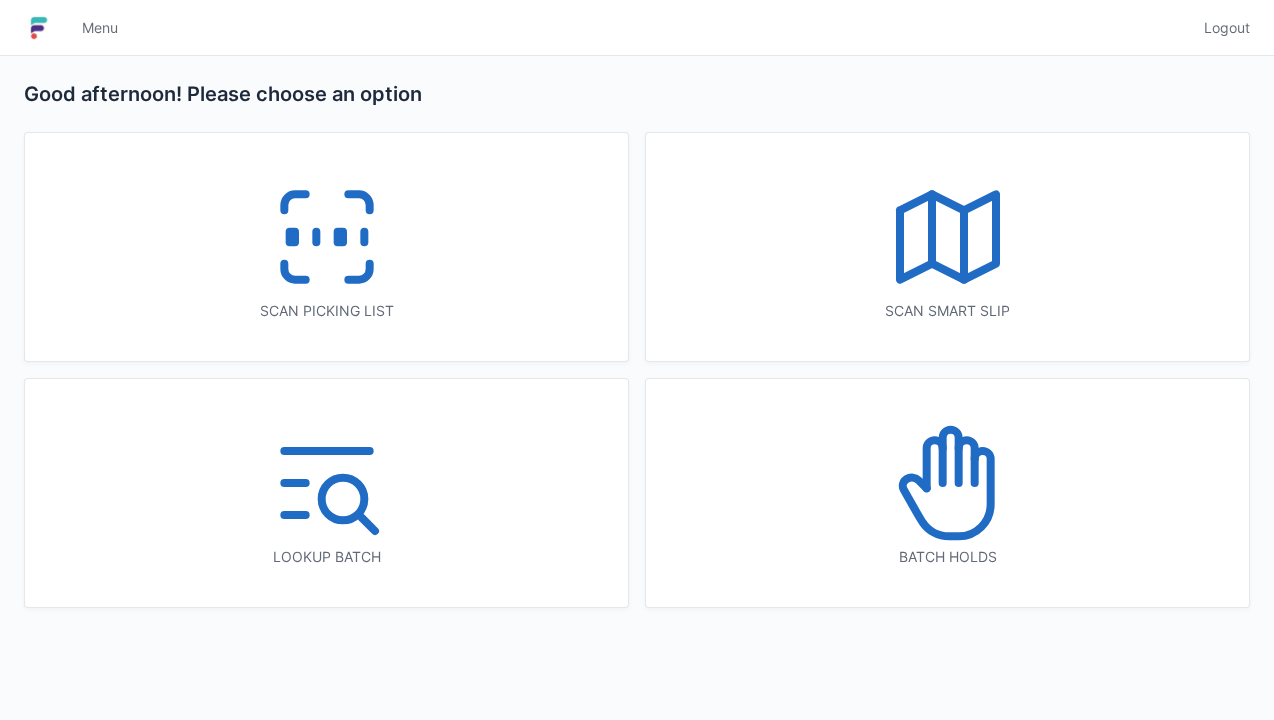 scroll, scrollTop: 0, scrollLeft: 0, axis: both 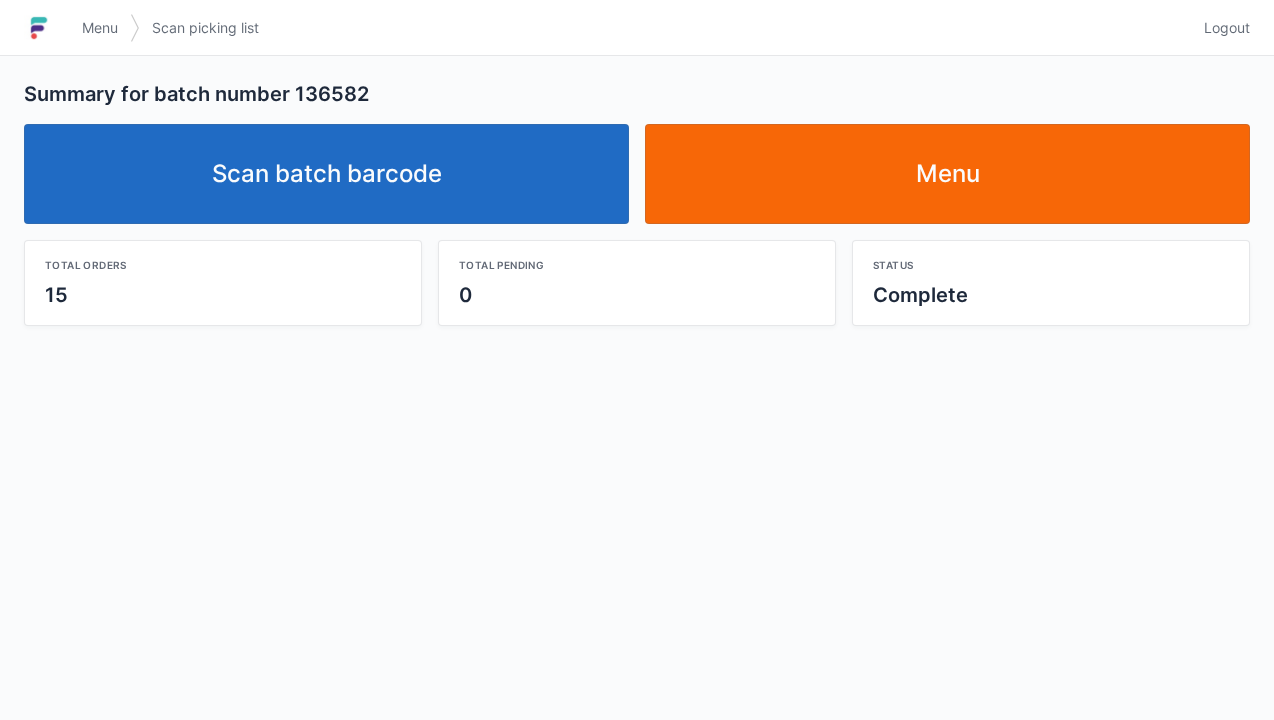 click on "Menu" at bounding box center [947, 174] 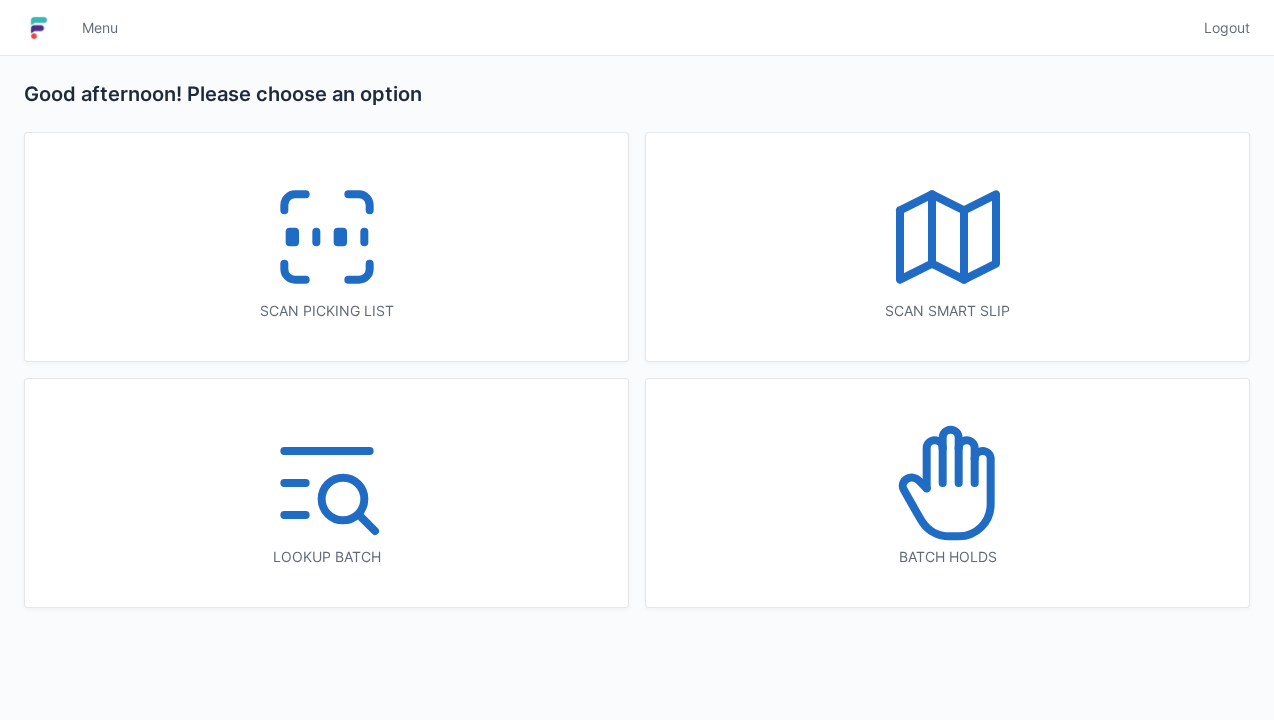scroll, scrollTop: 0, scrollLeft: 0, axis: both 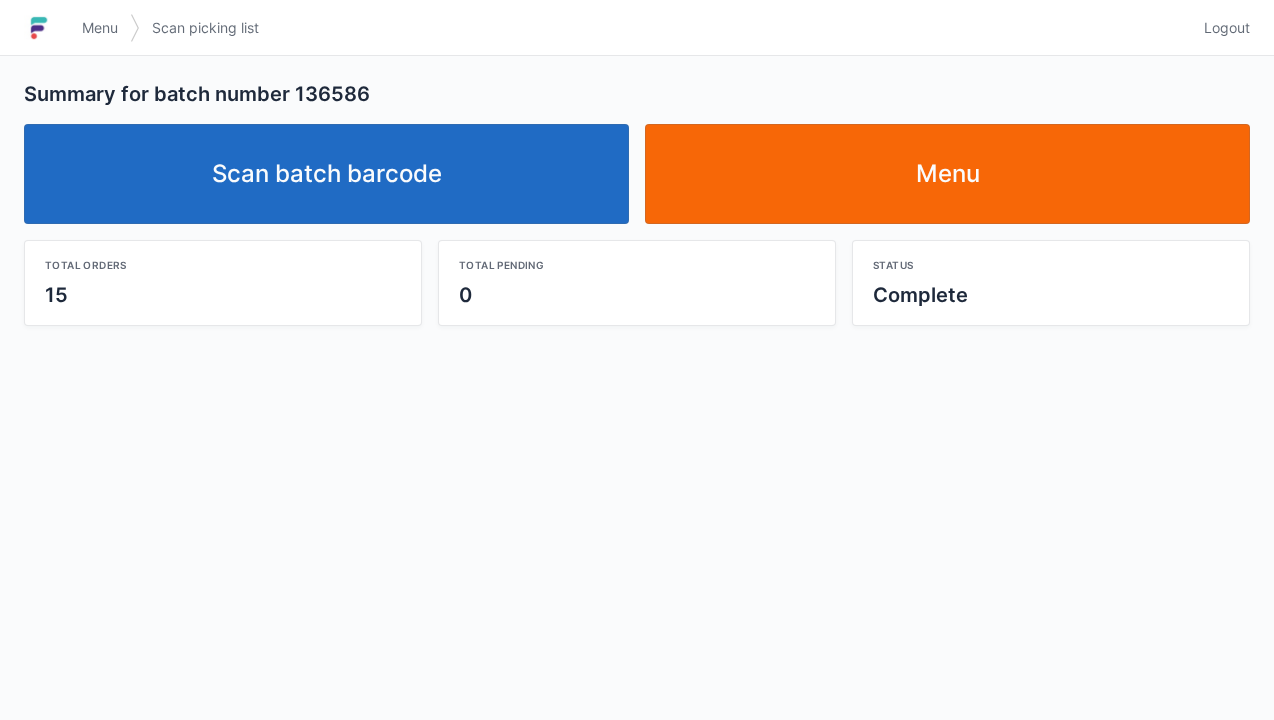click on "Menu" at bounding box center (947, 174) 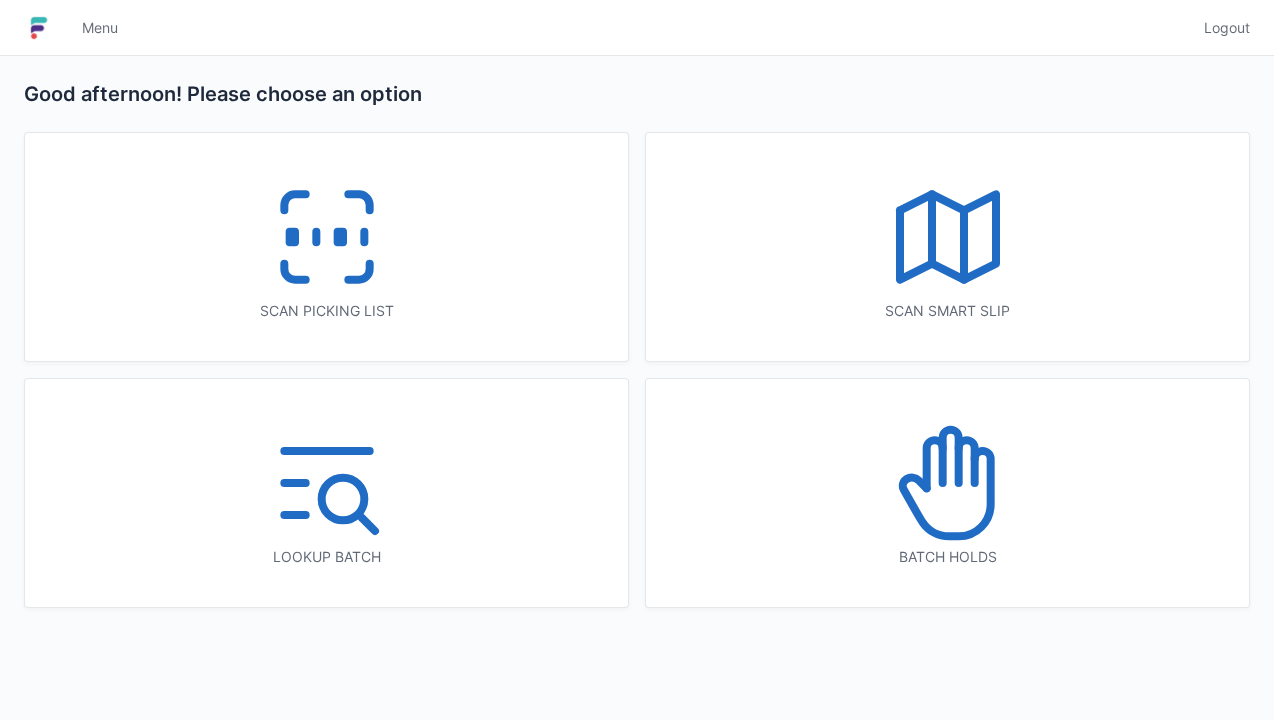 scroll, scrollTop: 0, scrollLeft: 0, axis: both 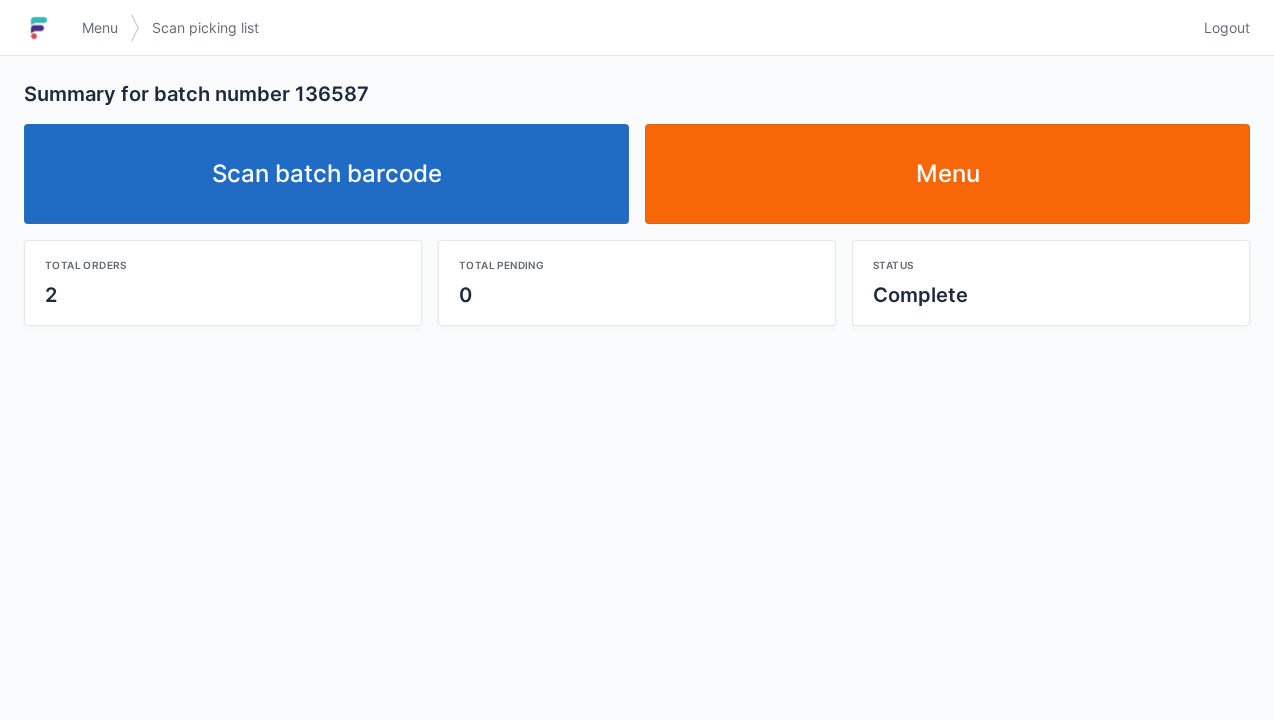 click on "Menu" at bounding box center (947, 174) 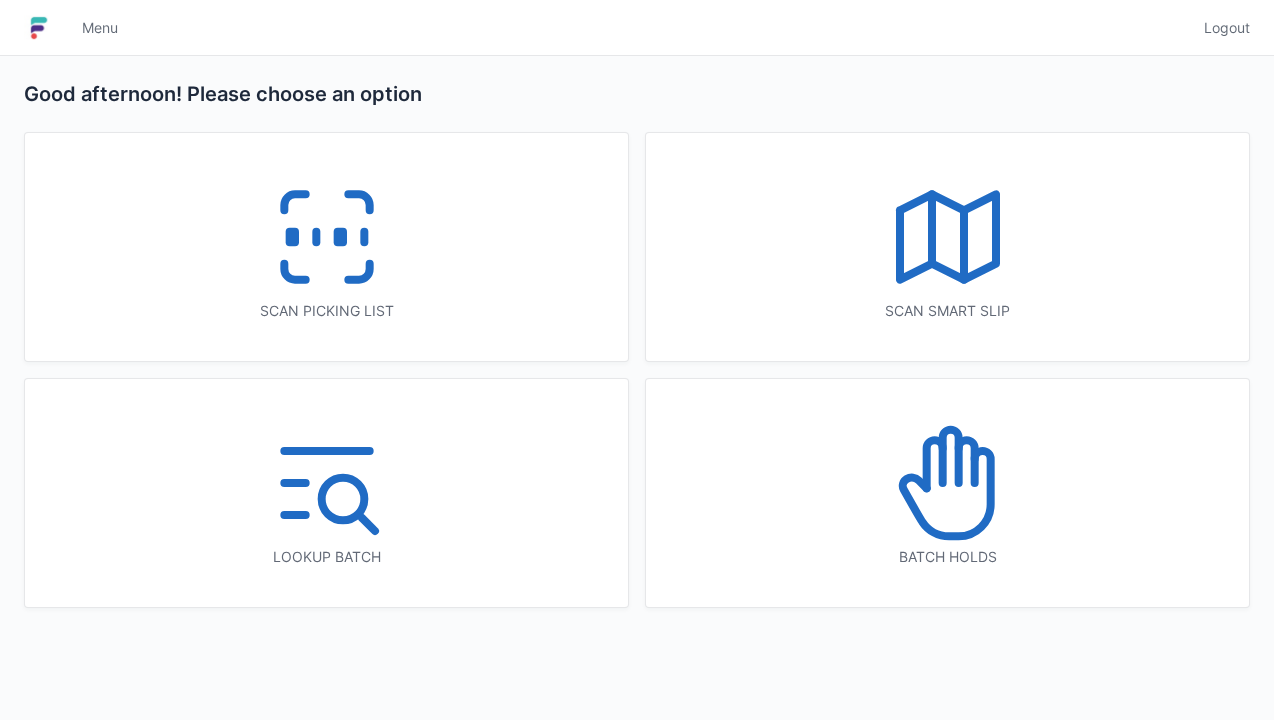 scroll, scrollTop: 0, scrollLeft: 0, axis: both 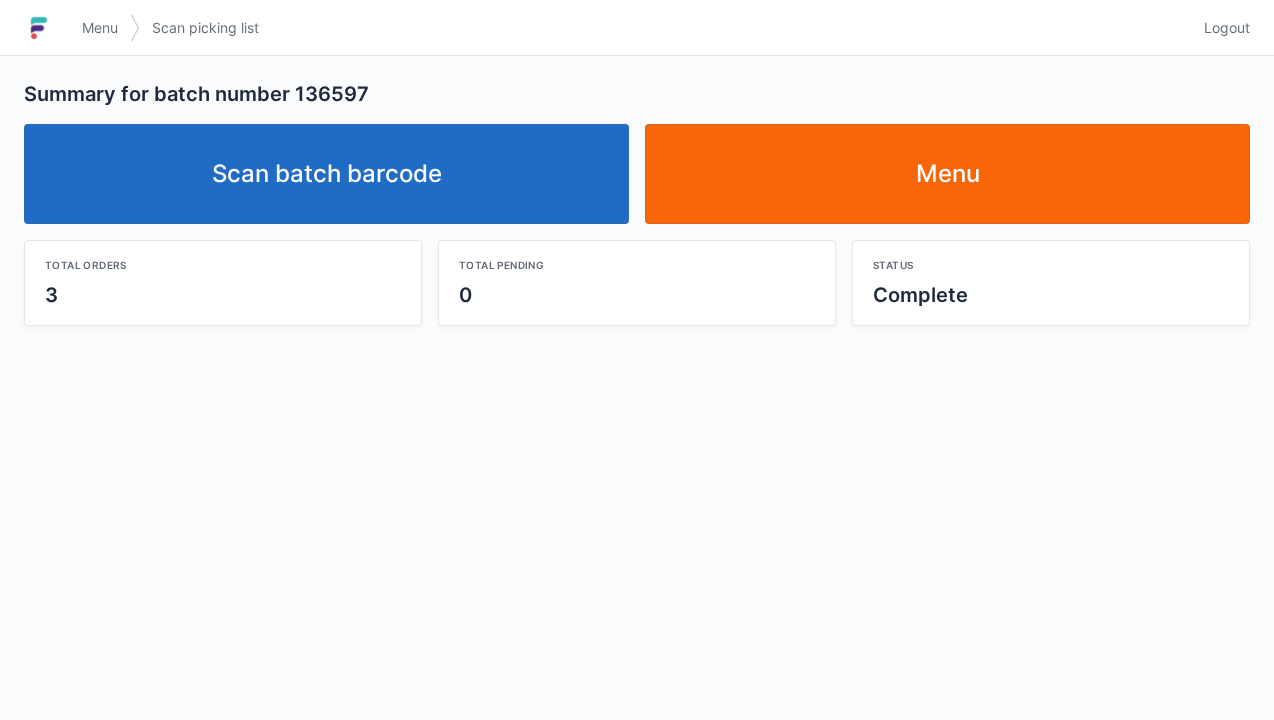 click on "Menu" at bounding box center [947, 174] 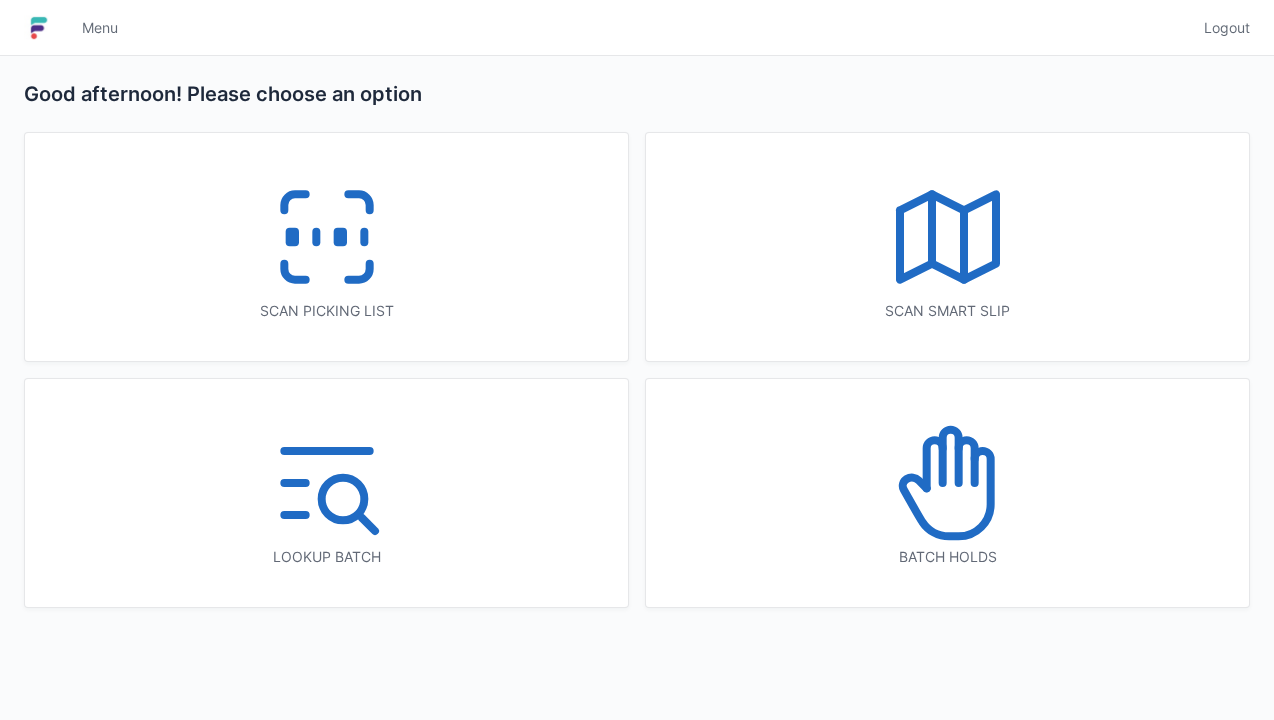 scroll, scrollTop: 0, scrollLeft: 0, axis: both 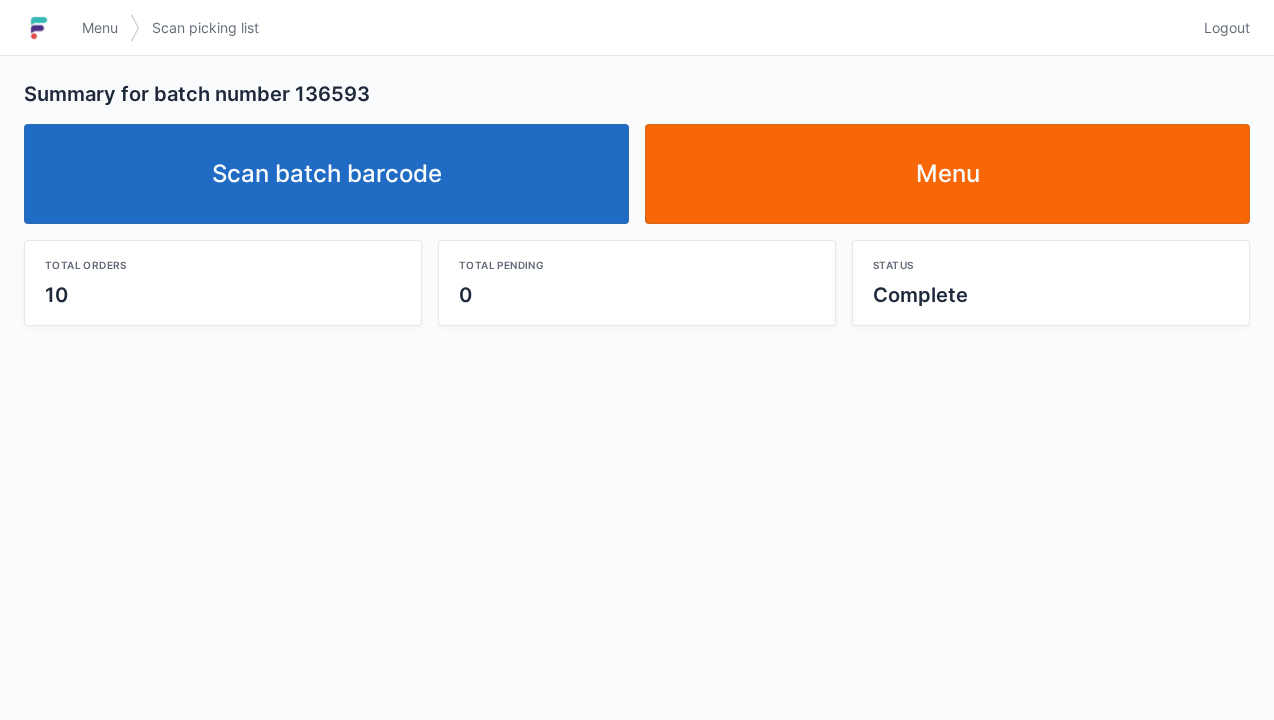 click on "Menu" at bounding box center [947, 174] 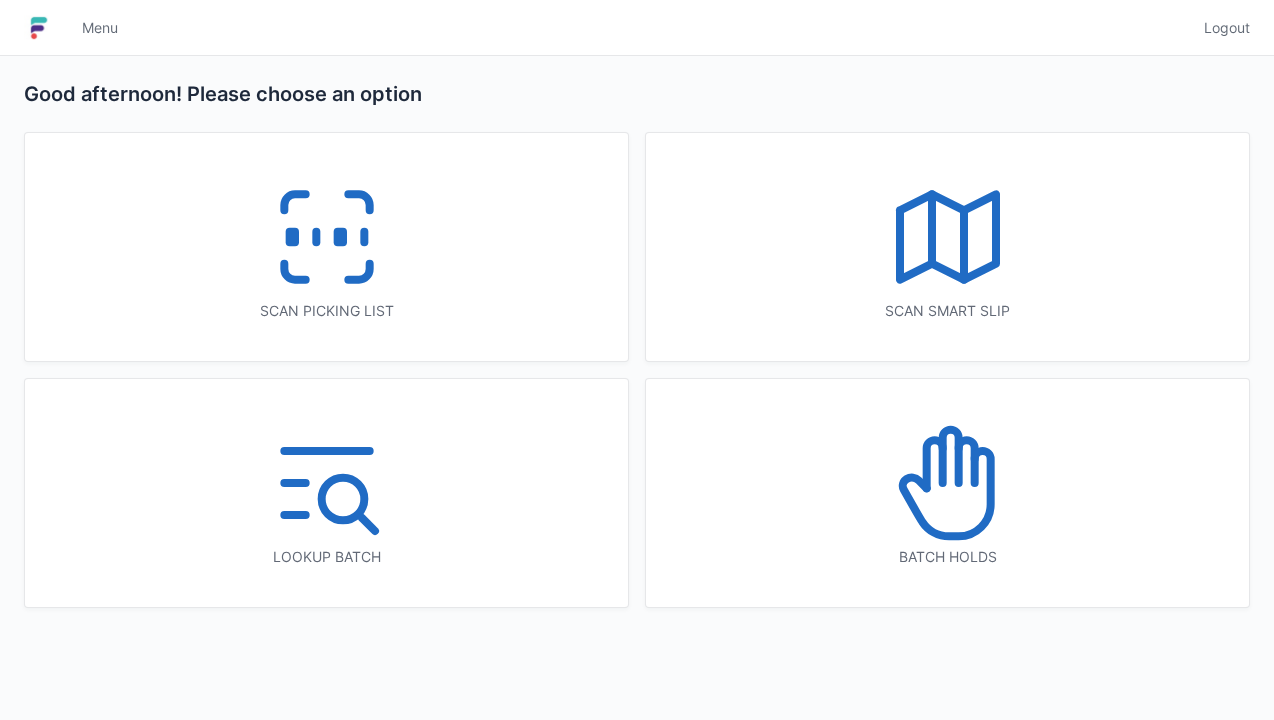 scroll, scrollTop: 0, scrollLeft: 0, axis: both 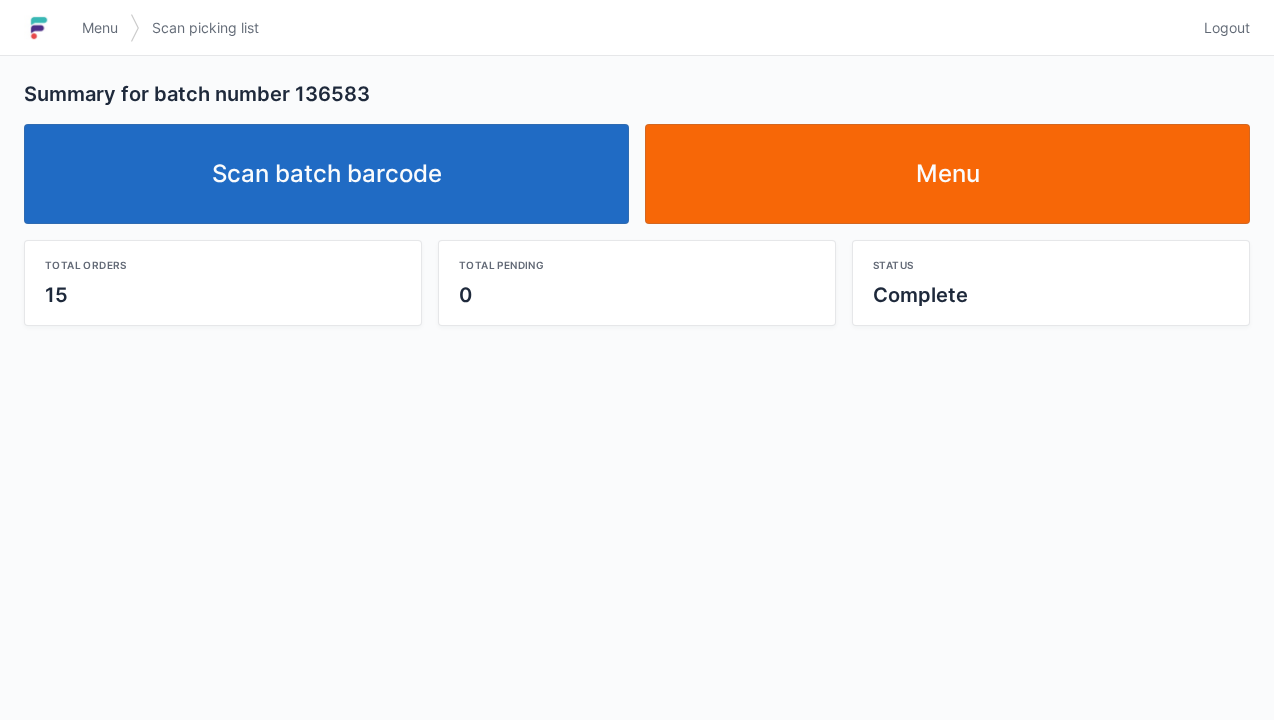 click on "Menu" at bounding box center [947, 174] 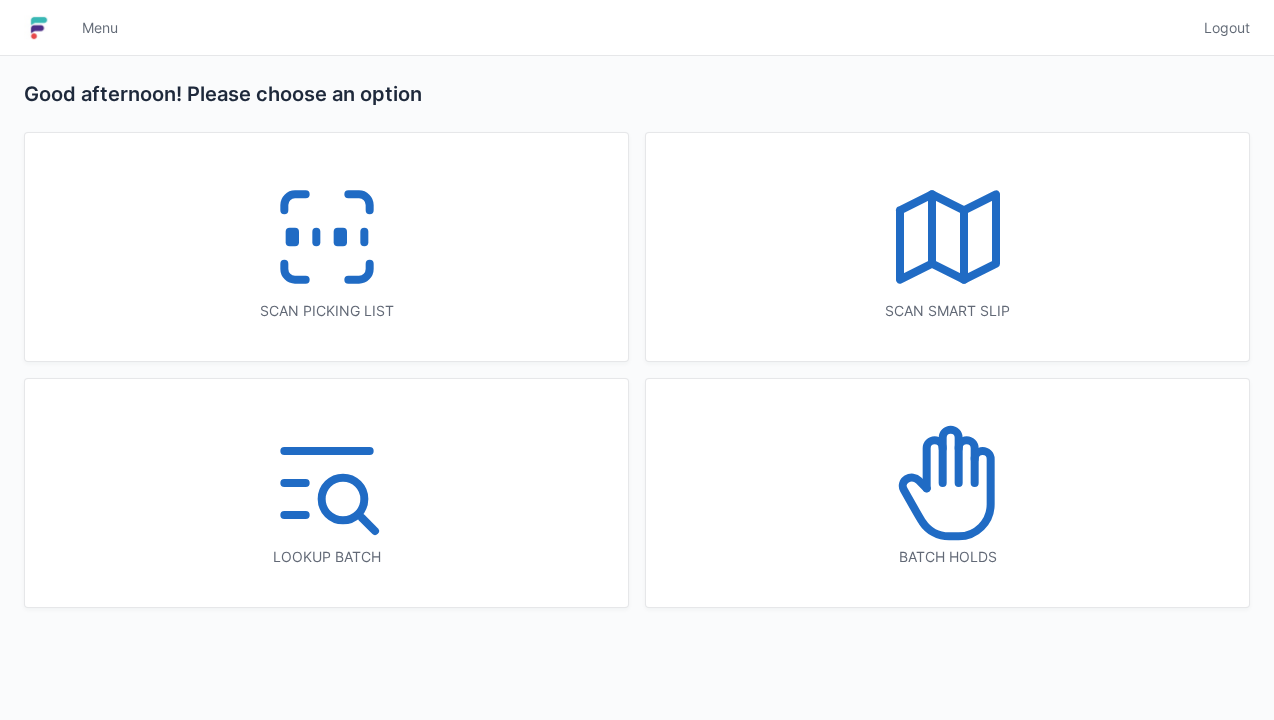 scroll, scrollTop: 0, scrollLeft: 0, axis: both 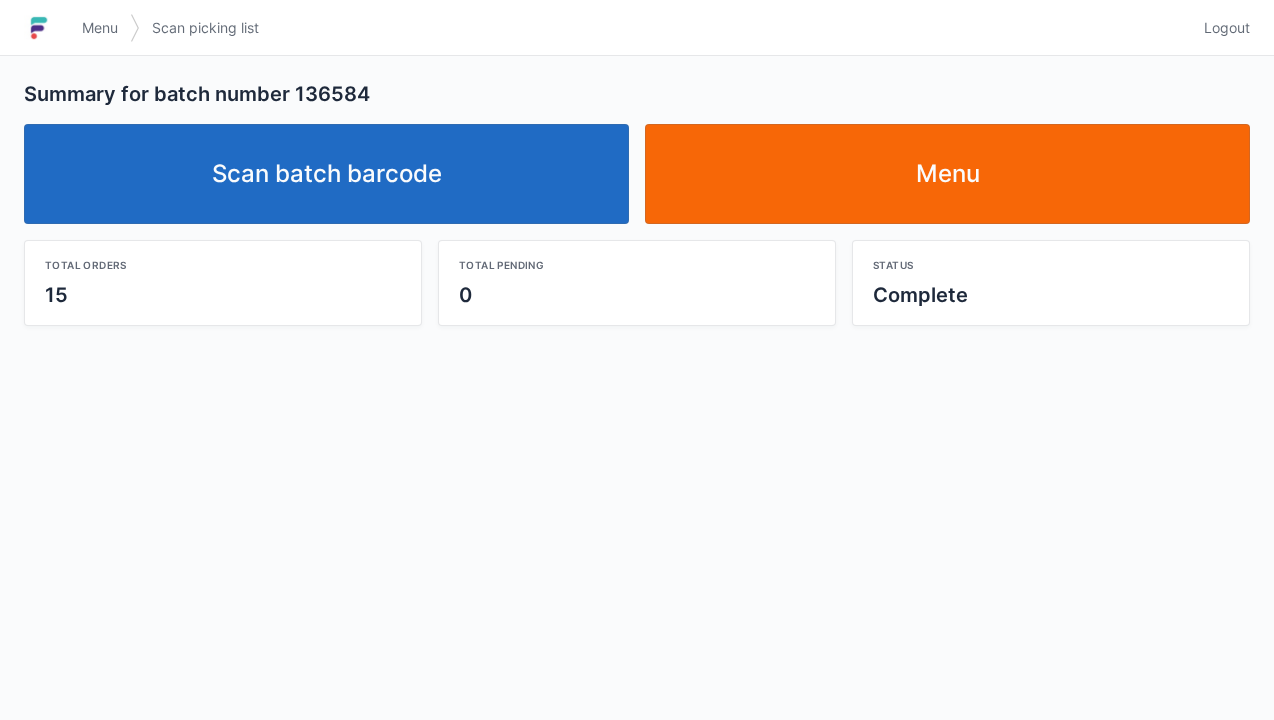 click on "Menu" at bounding box center (947, 174) 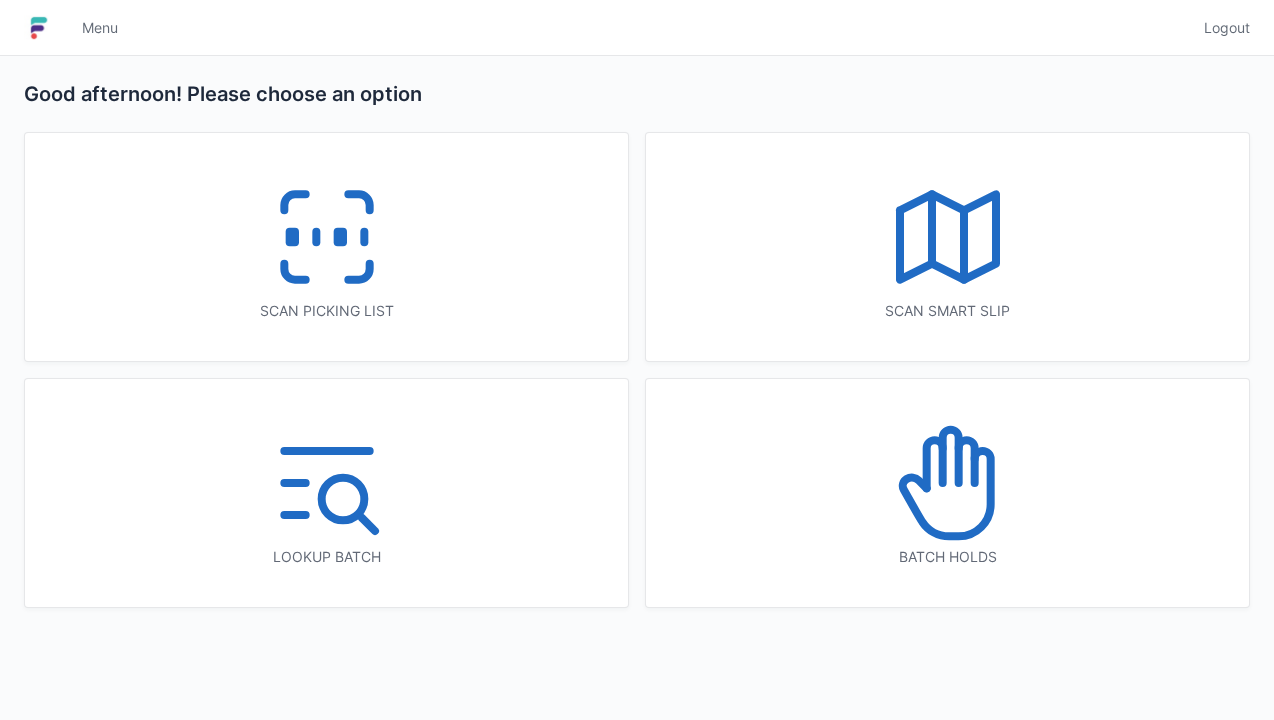 scroll, scrollTop: 0, scrollLeft: 0, axis: both 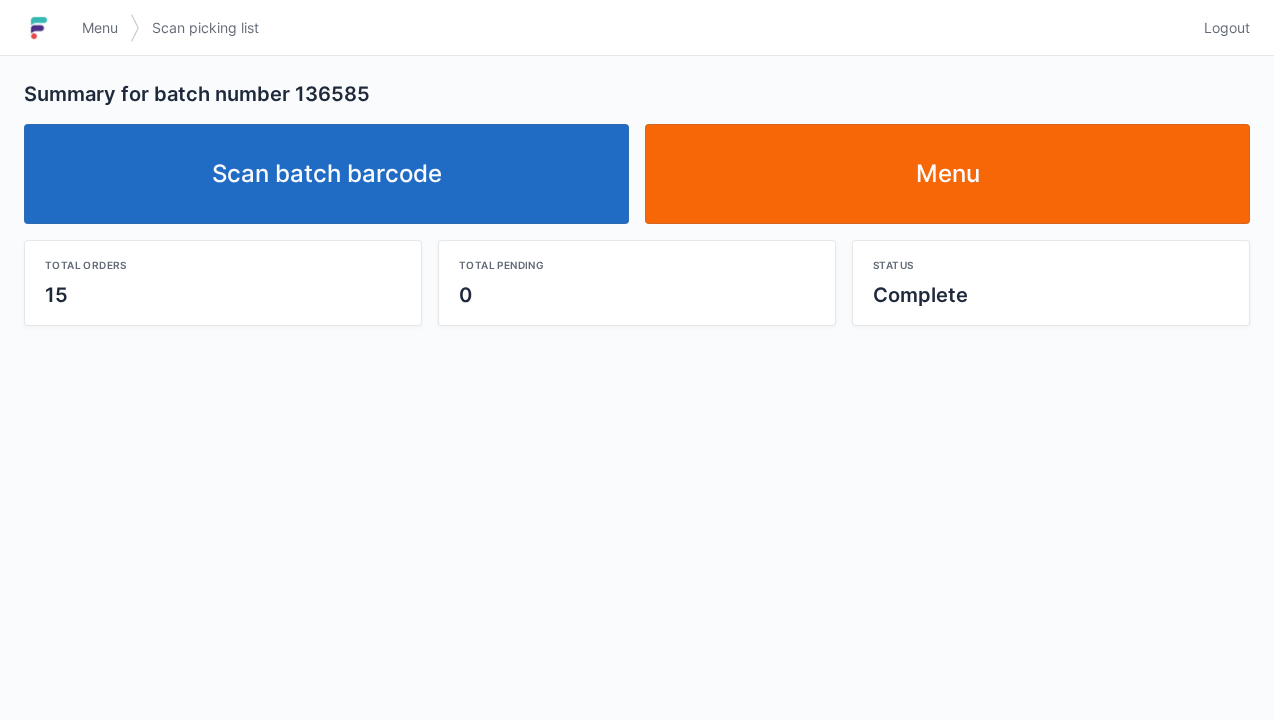 click on "Menu" at bounding box center (947, 174) 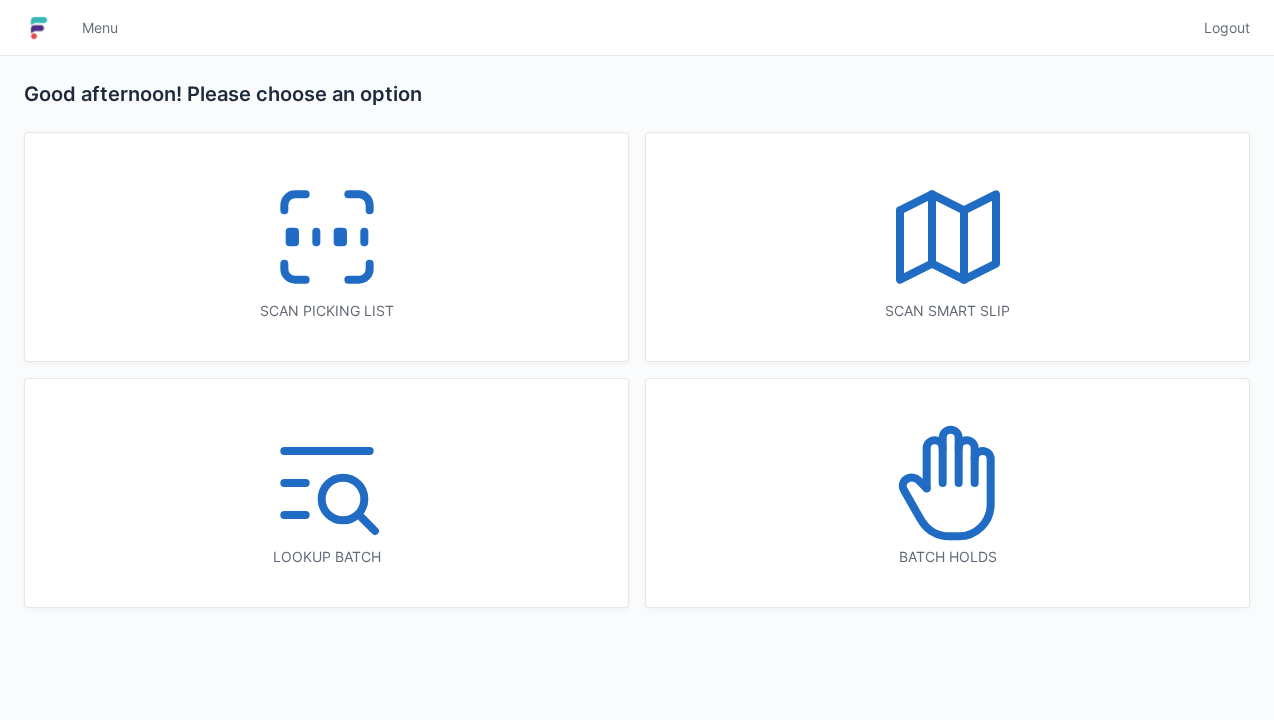 scroll, scrollTop: 0, scrollLeft: 0, axis: both 